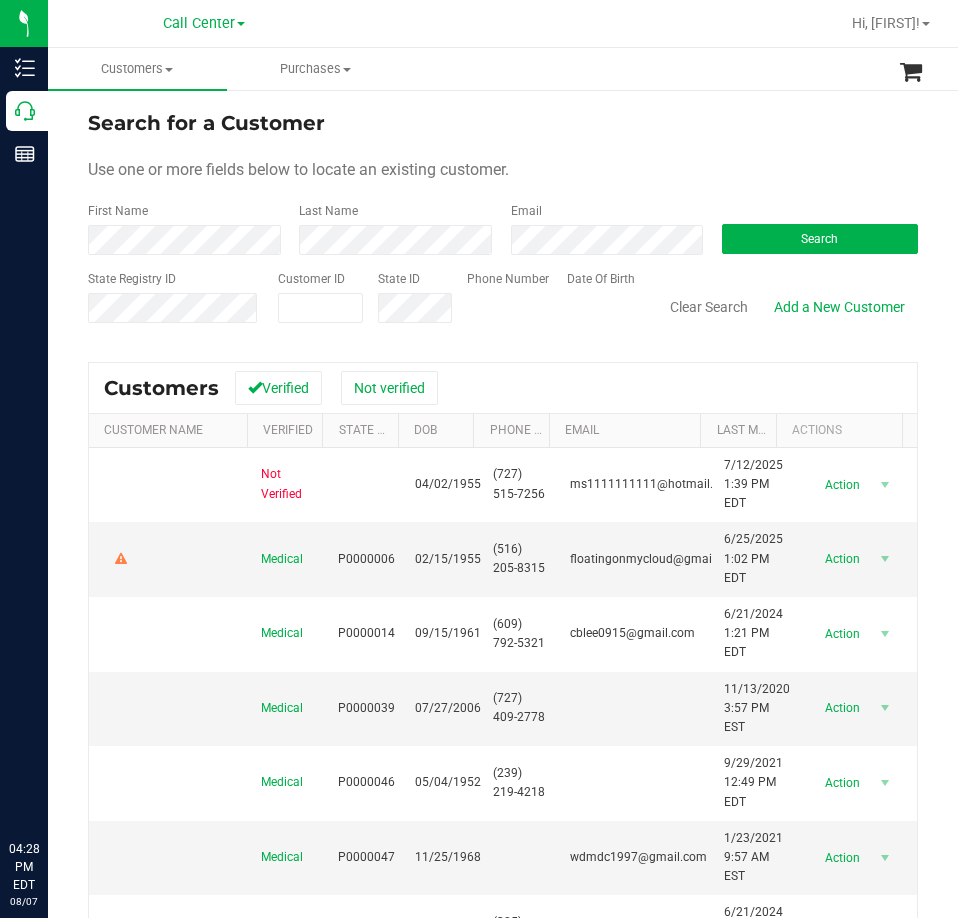 scroll, scrollTop: 0, scrollLeft: 0, axis: both 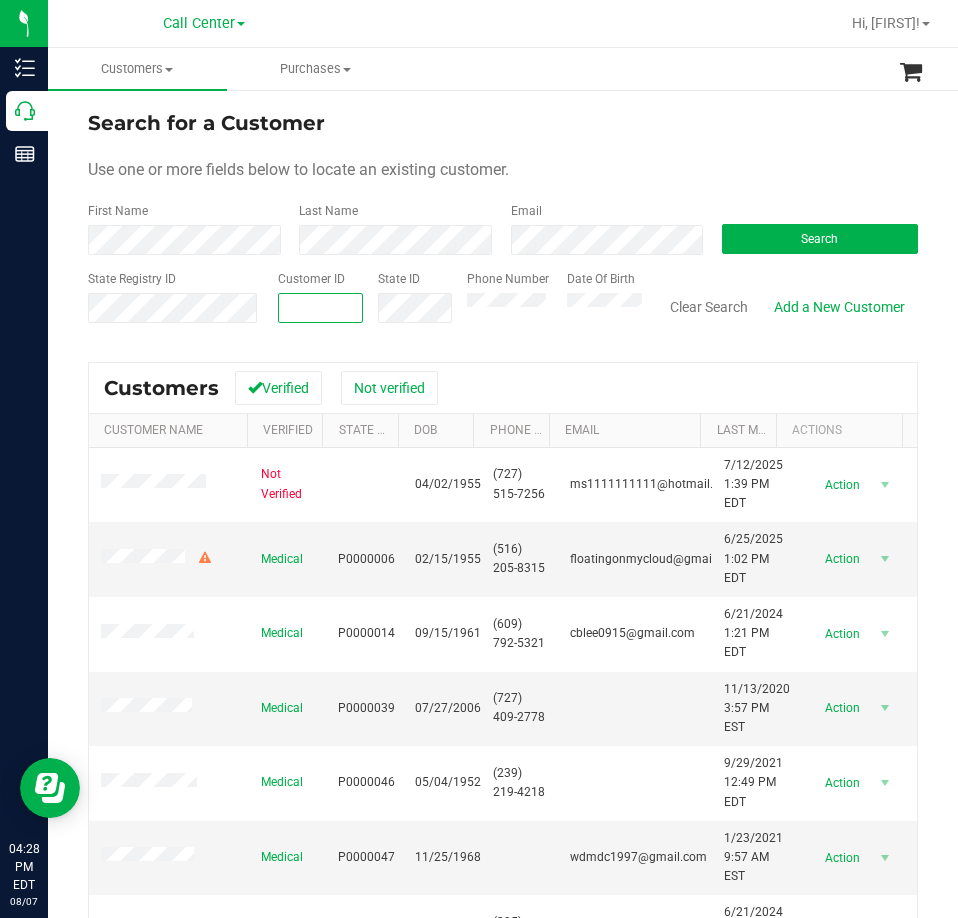 paste on "[NUMBER]" 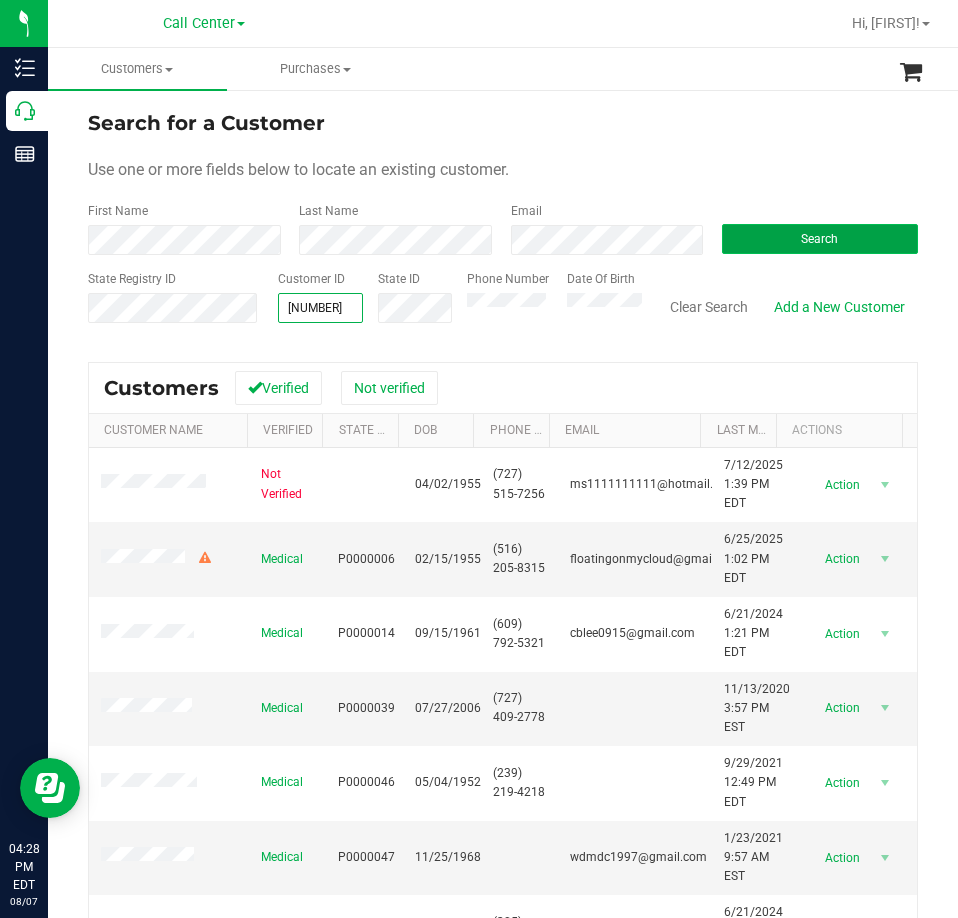 type on "[NUMBER]" 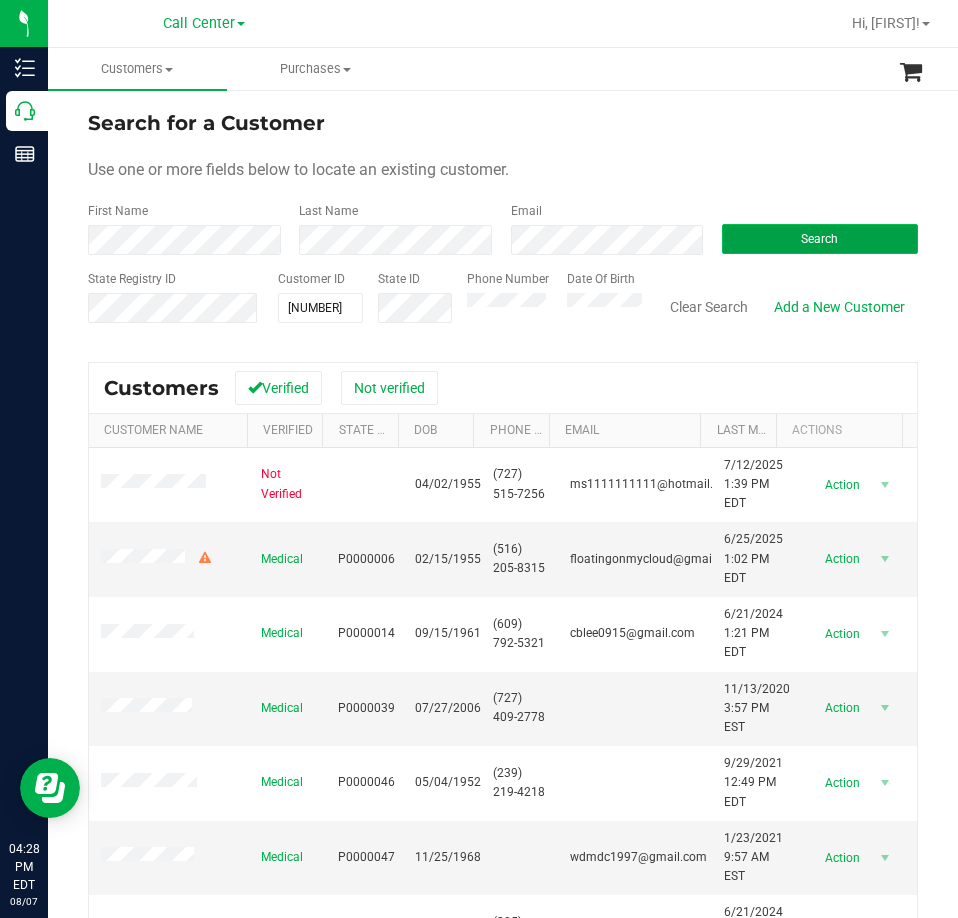 click on "Search" at bounding box center (820, 239) 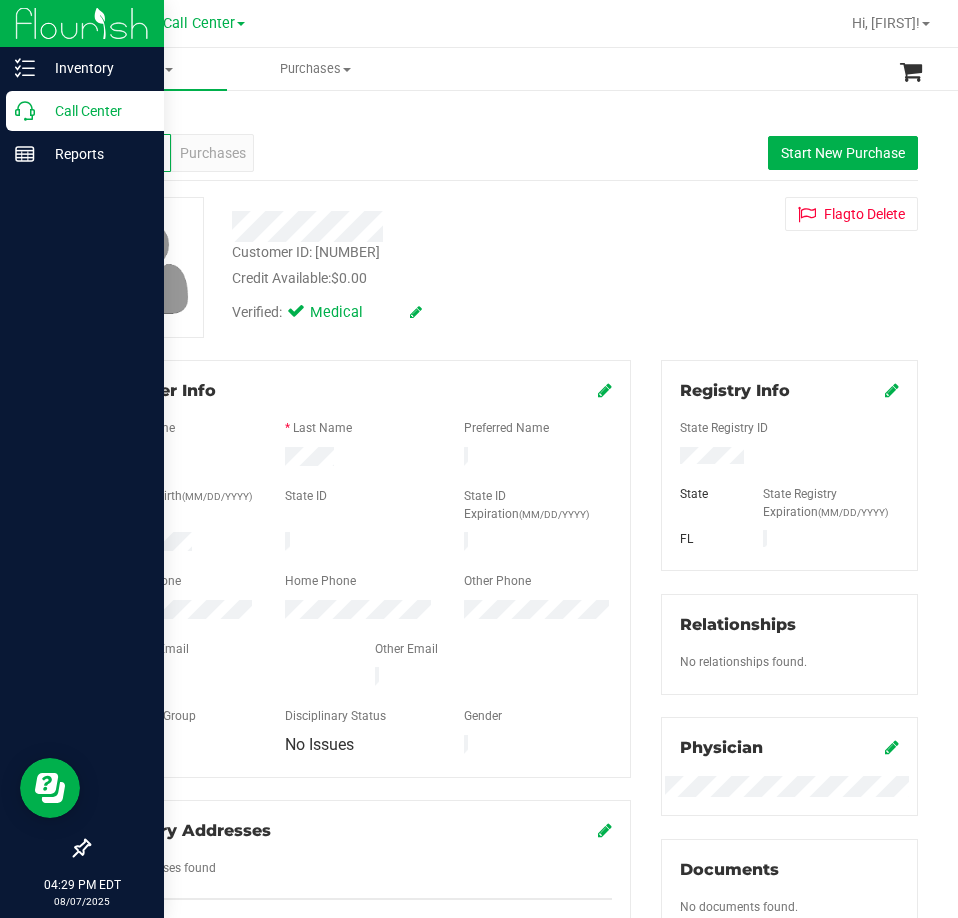 click on "Call Center" at bounding box center (95, 111) 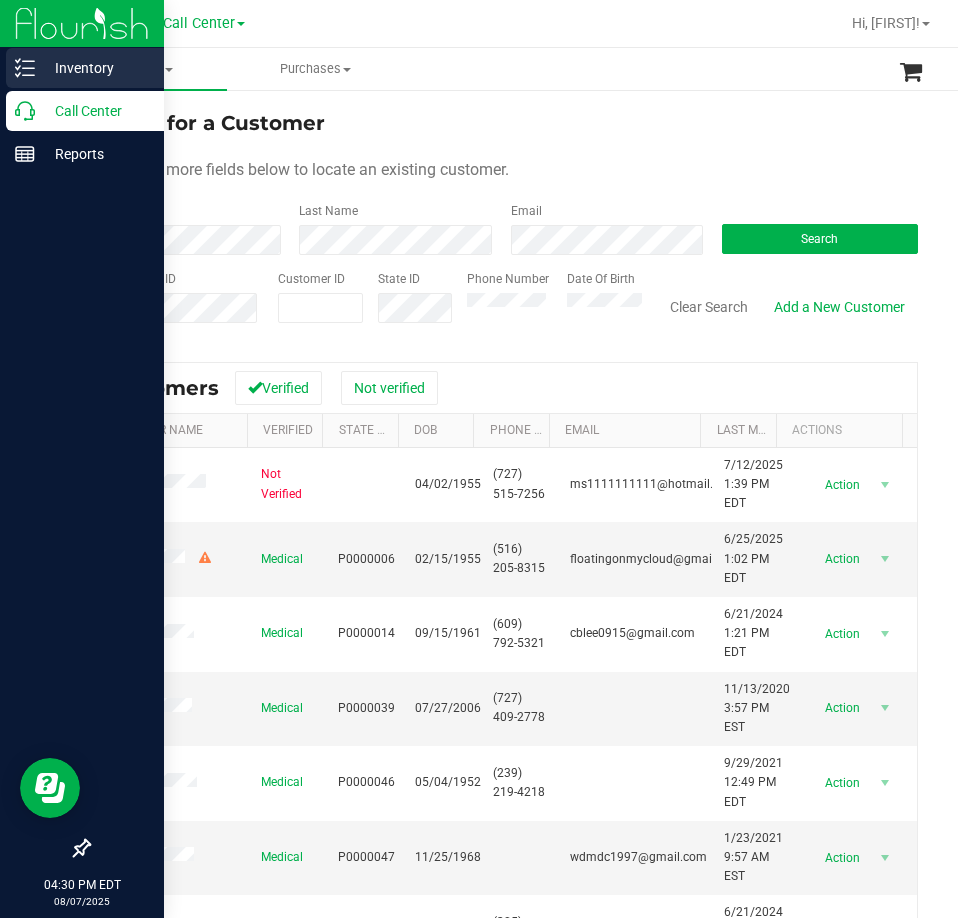 click on "Inventory" at bounding box center [95, 68] 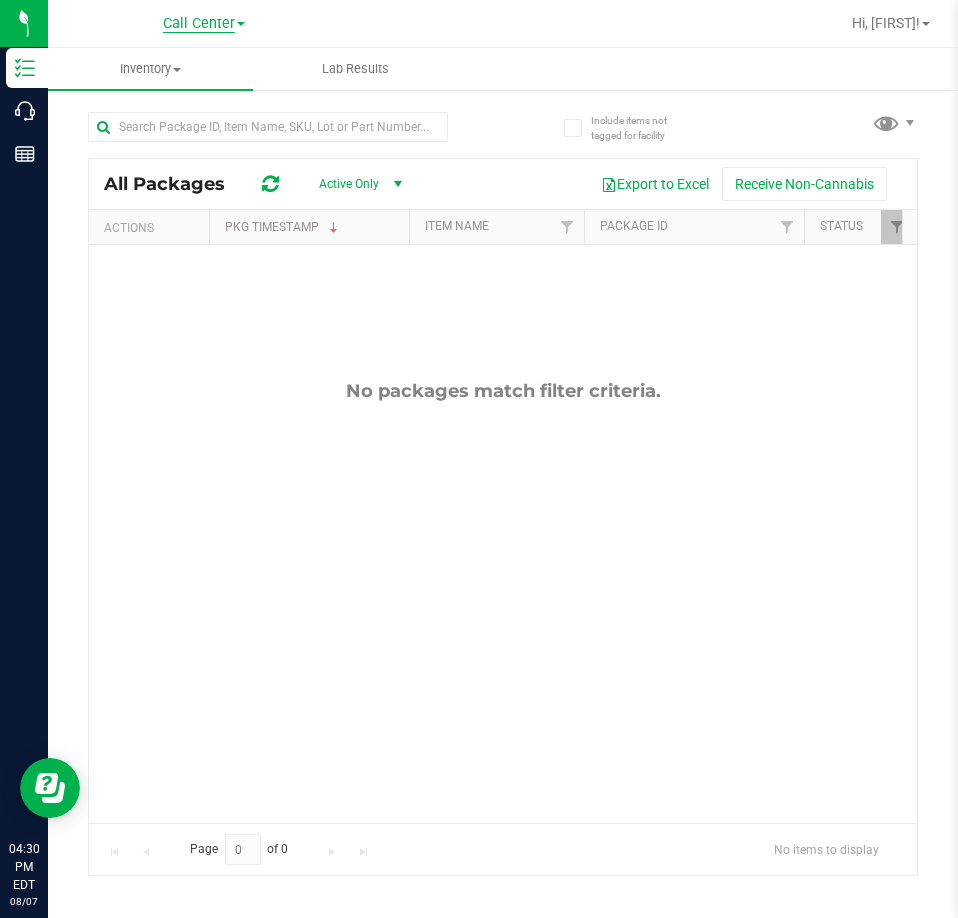 click on "Call Center" at bounding box center (199, 24) 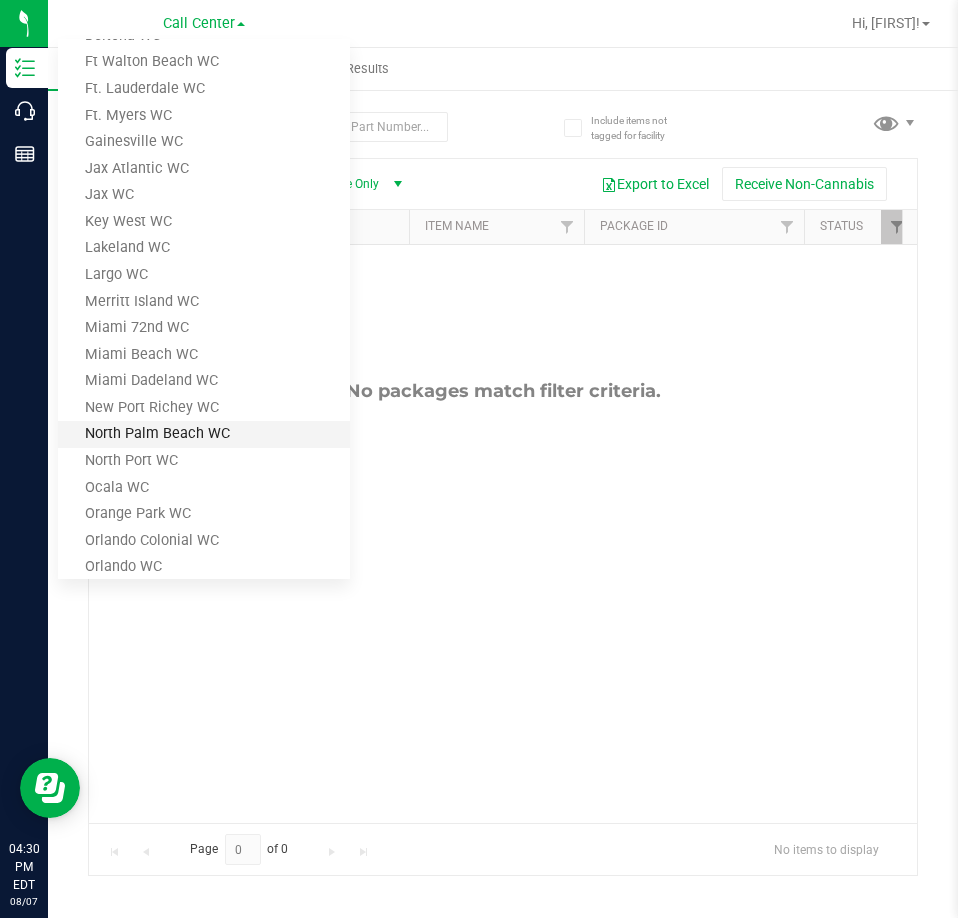 scroll, scrollTop: 400, scrollLeft: 0, axis: vertical 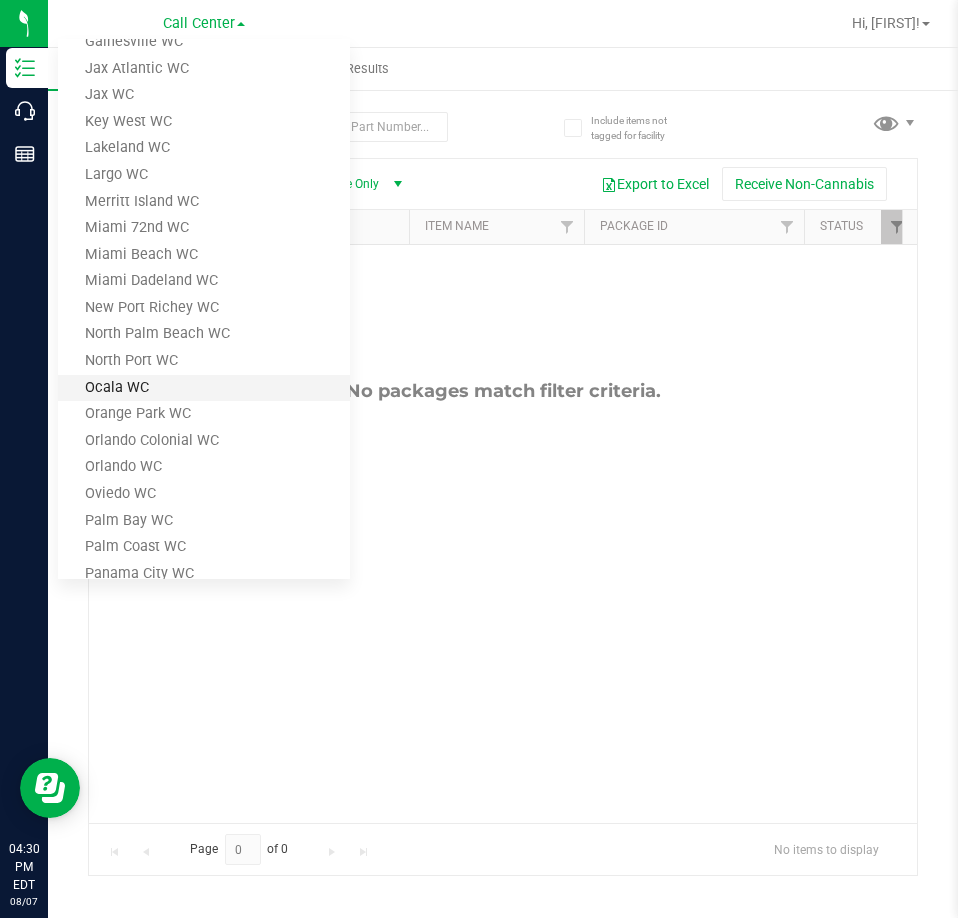 click on "Ocala WC" at bounding box center (204, 388) 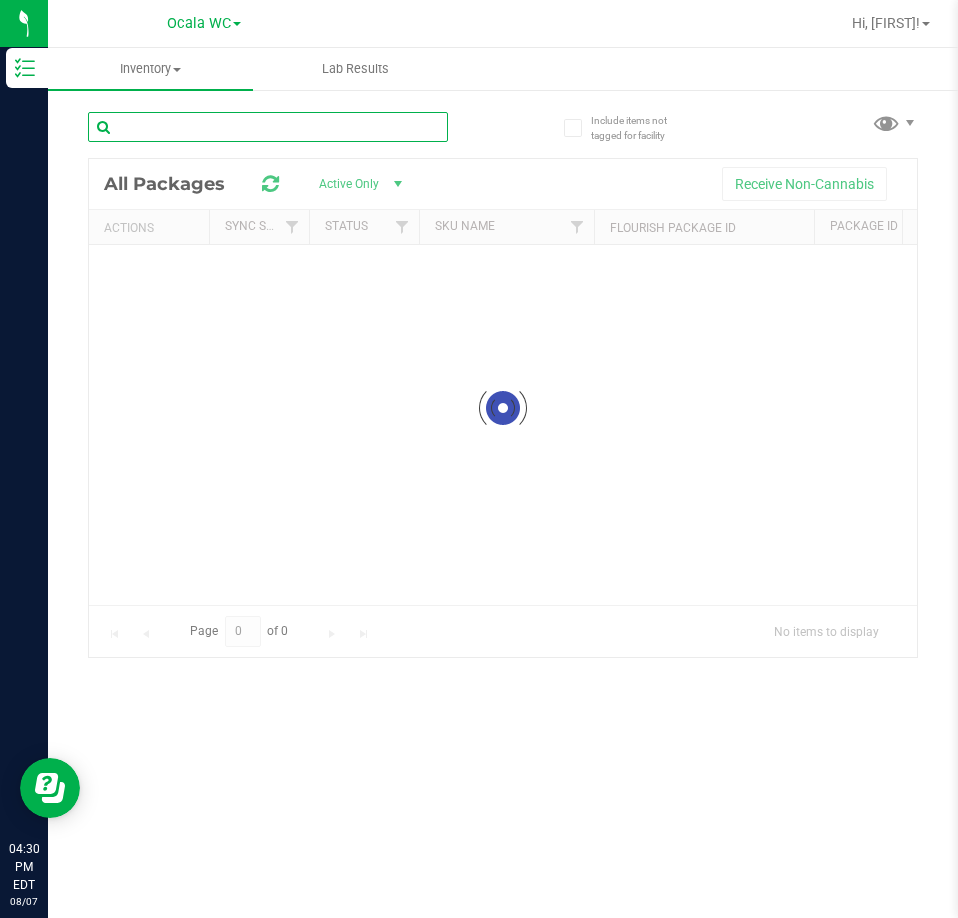 click at bounding box center [268, 127] 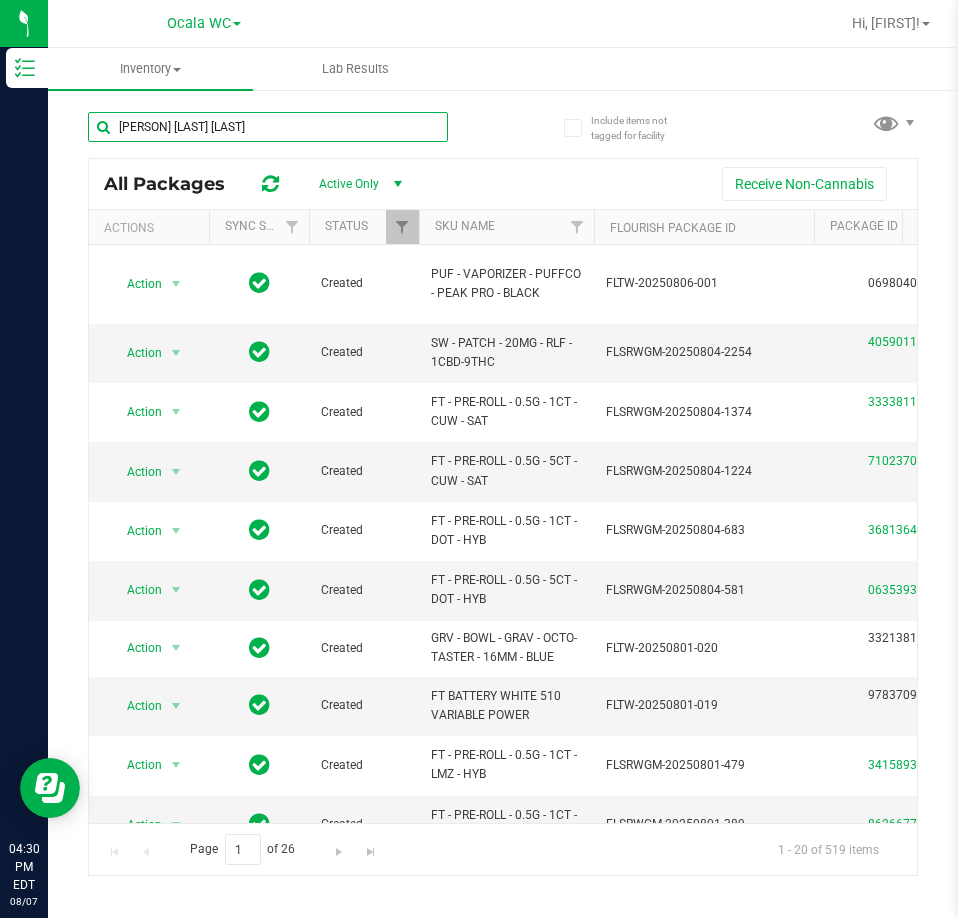 type on "georgia runt" 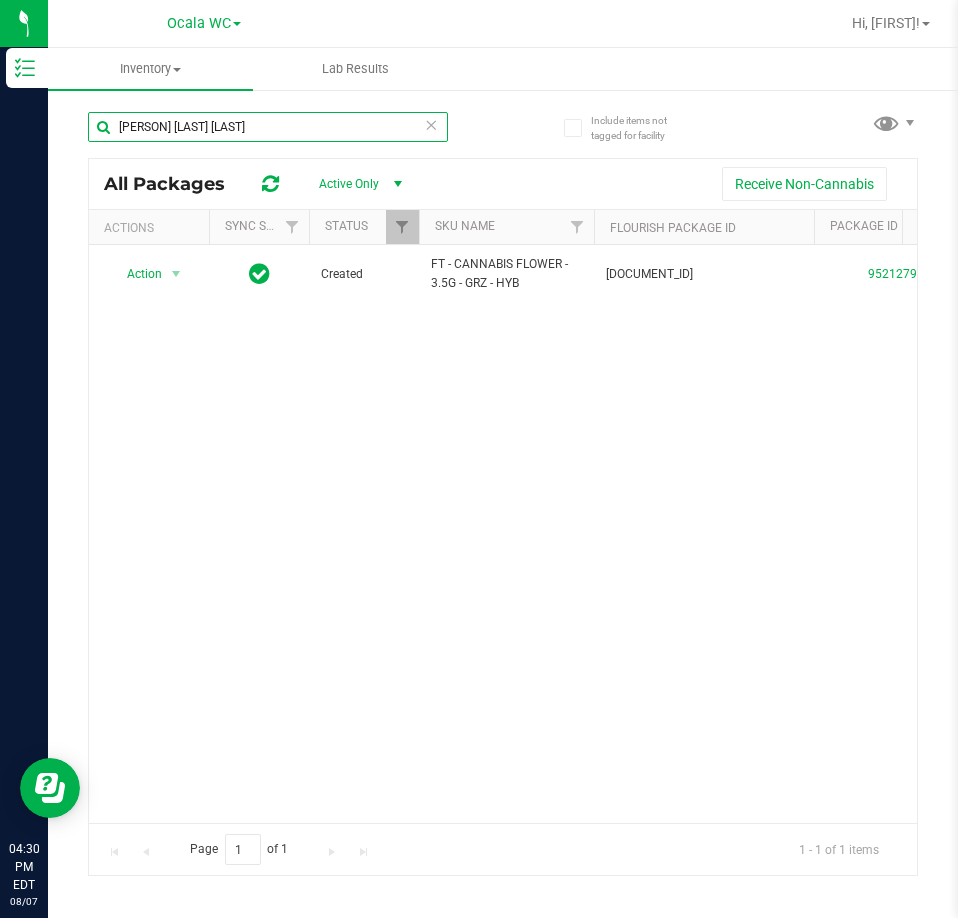 scroll, scrollTop: 0, scrollLeft: 283, axis: horizontal 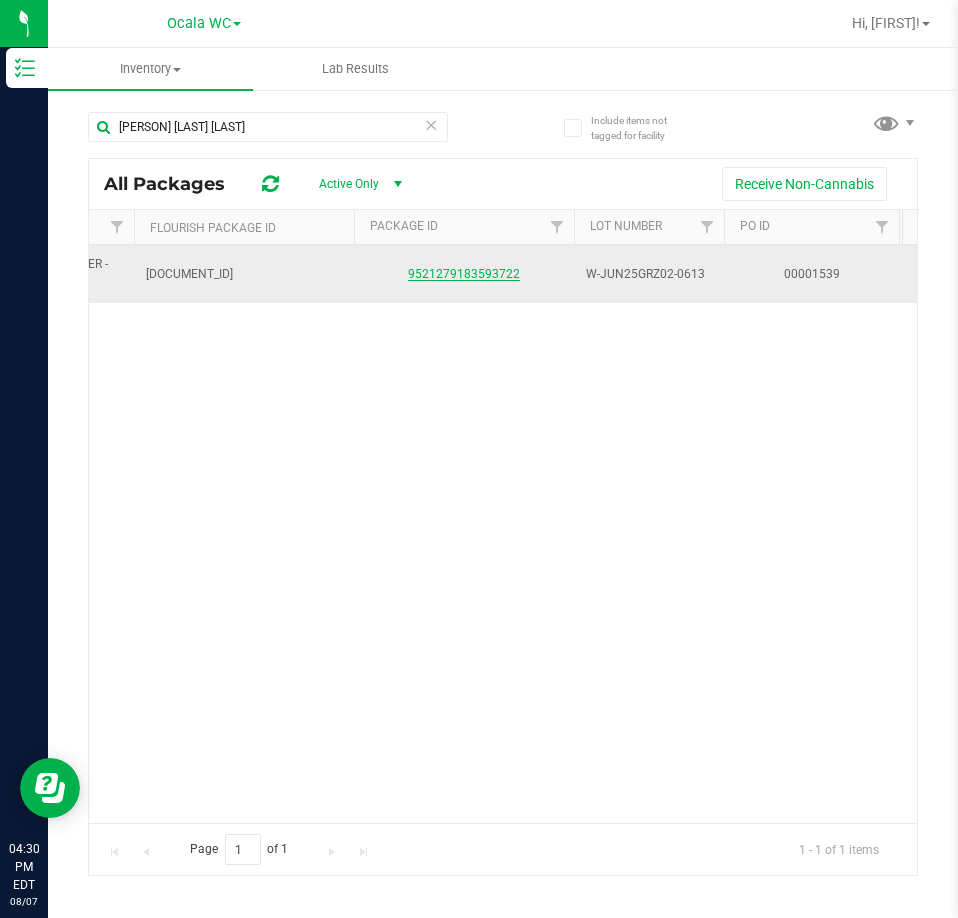 click on "9521279183593722" at bounding box center [464, 274] 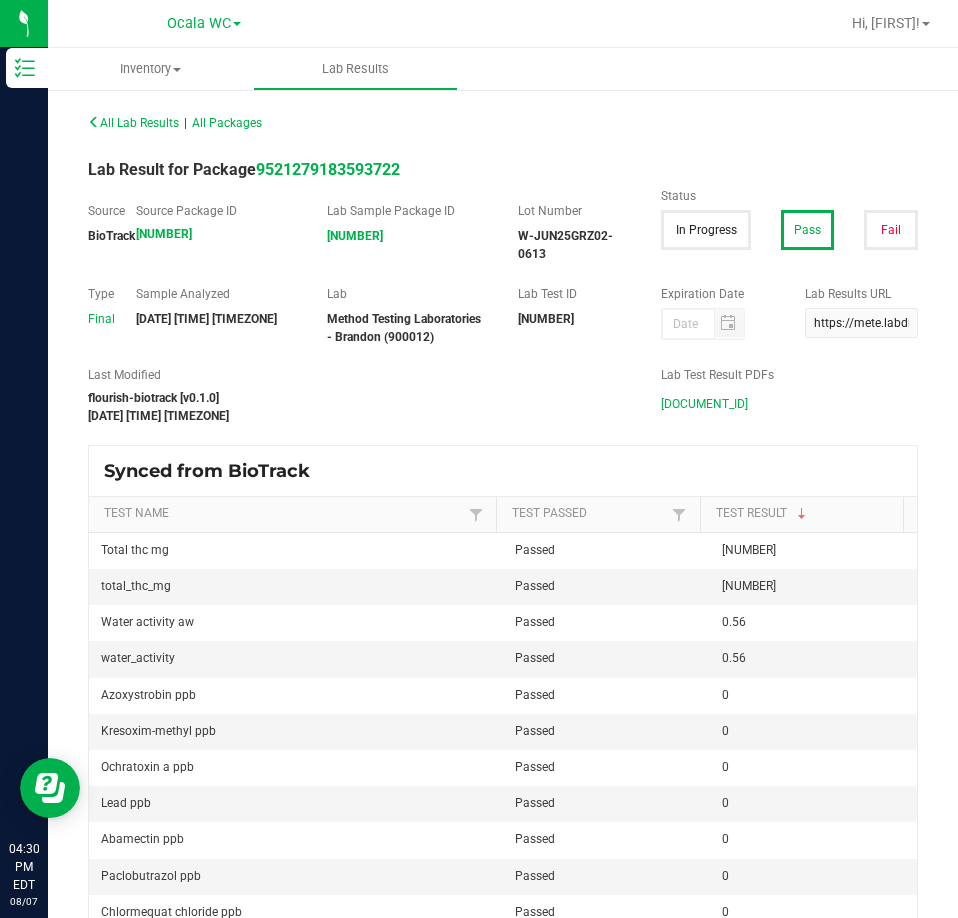click on "W-JUN25GRZ02-0613.pdf" at bounding box center [704, 404] 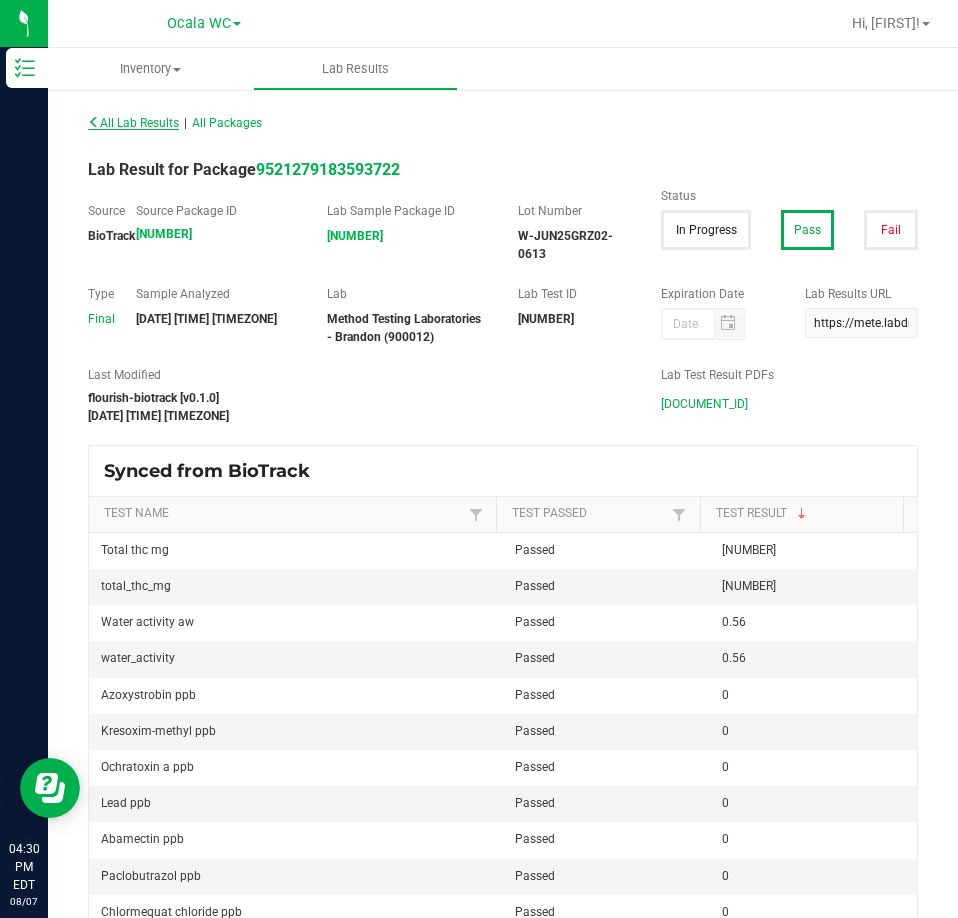 click at bounding box center [94, 122] 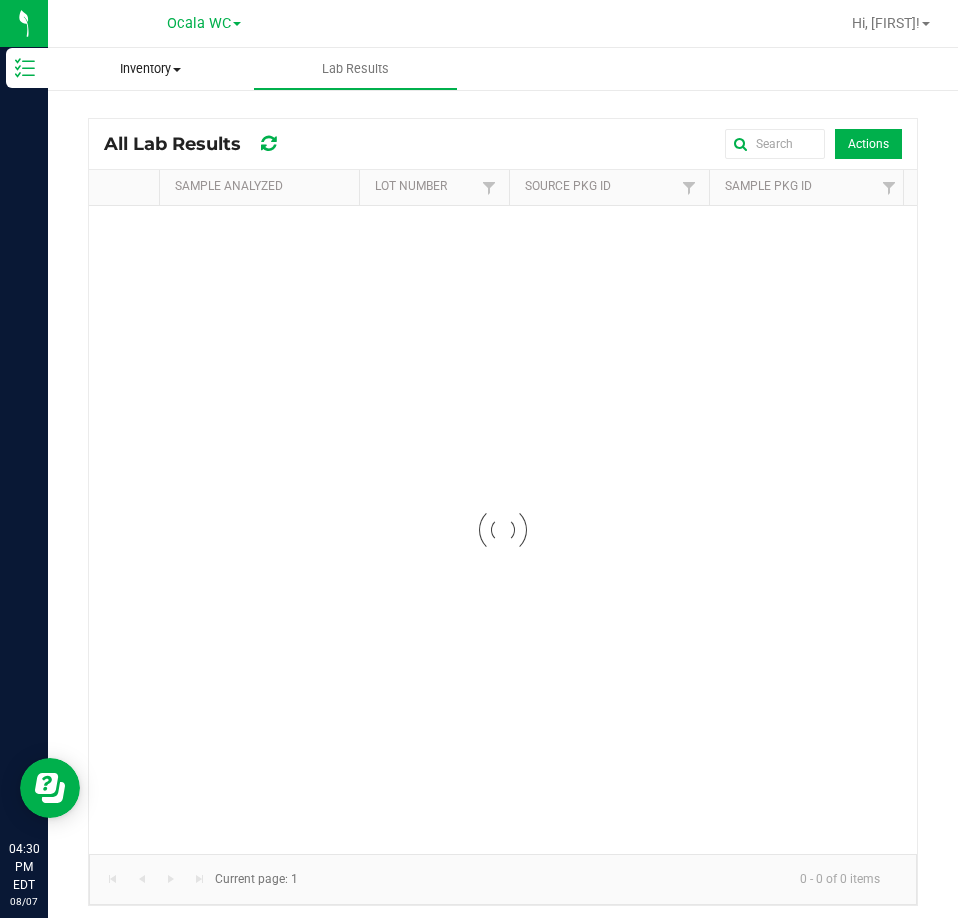 click on "Inventory
All packages
All inventory
Waste log" at bounding box center (150, 69) 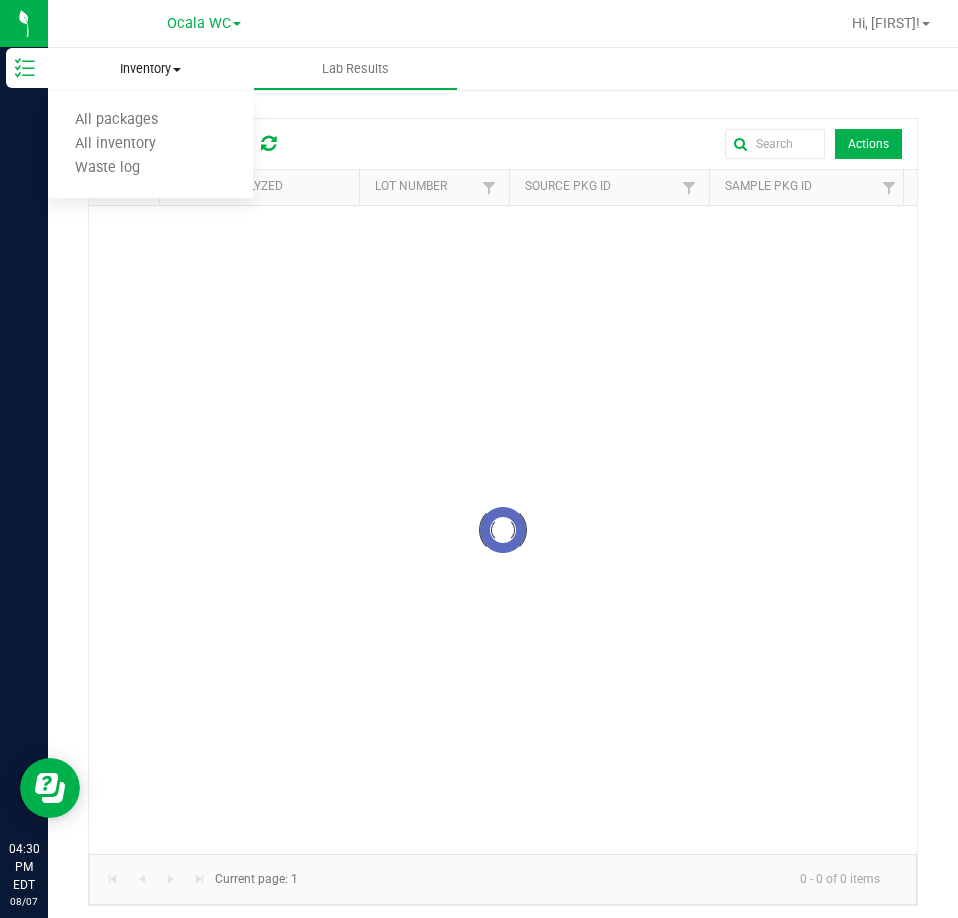 click on "Inventory" at bounding box center (150, 69) 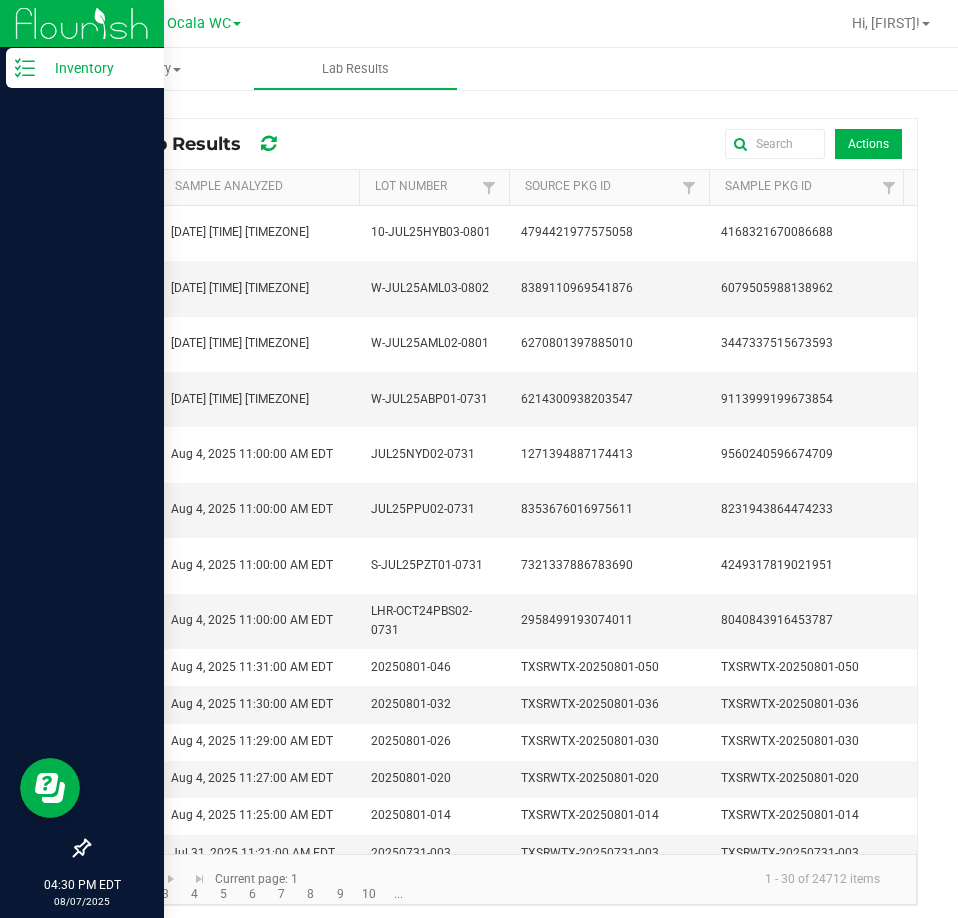 click on "Inventory" at bounding box center [95, 68] 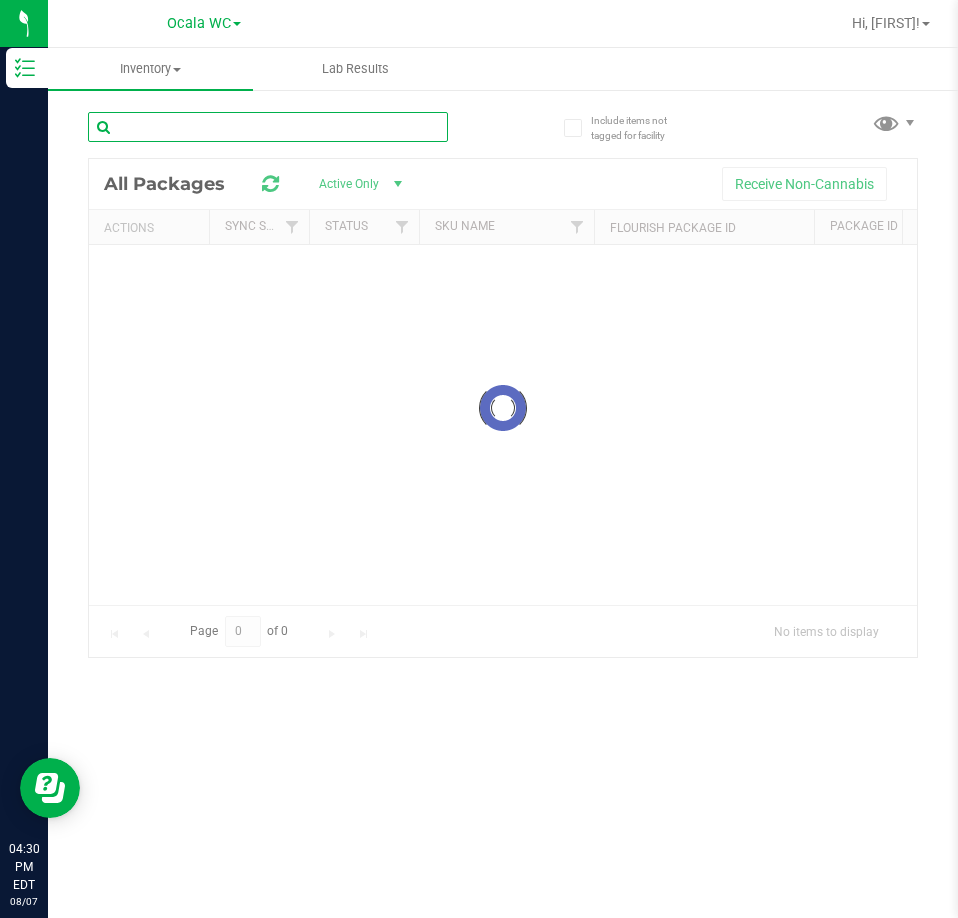 click at bounding box center (268, 127) 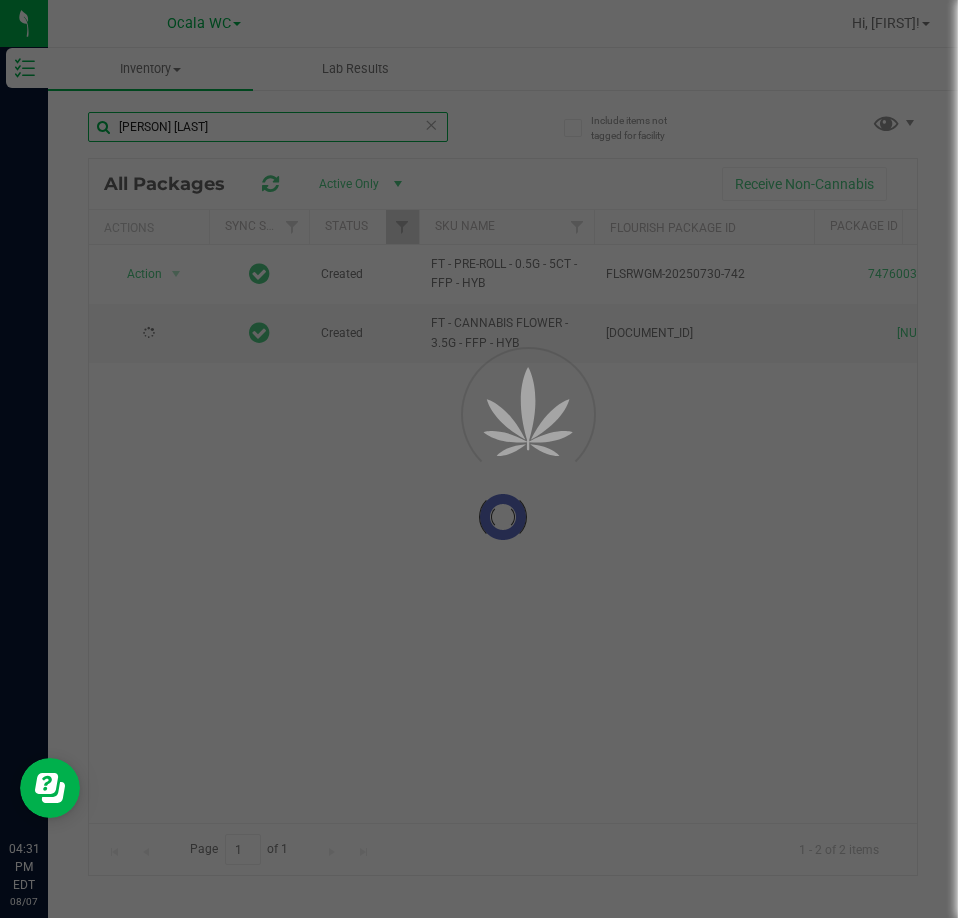 type on "frost point" 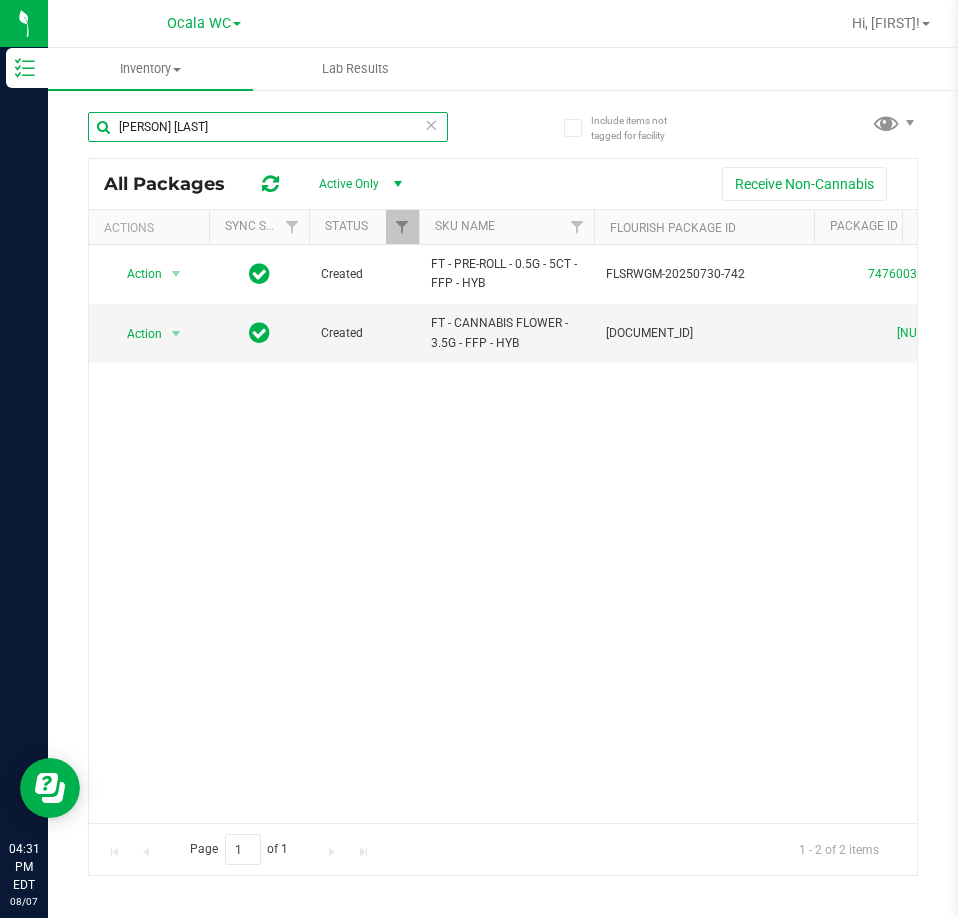 scroll, scrollTop: 0, scrollLeft: 276, axis: horizontal 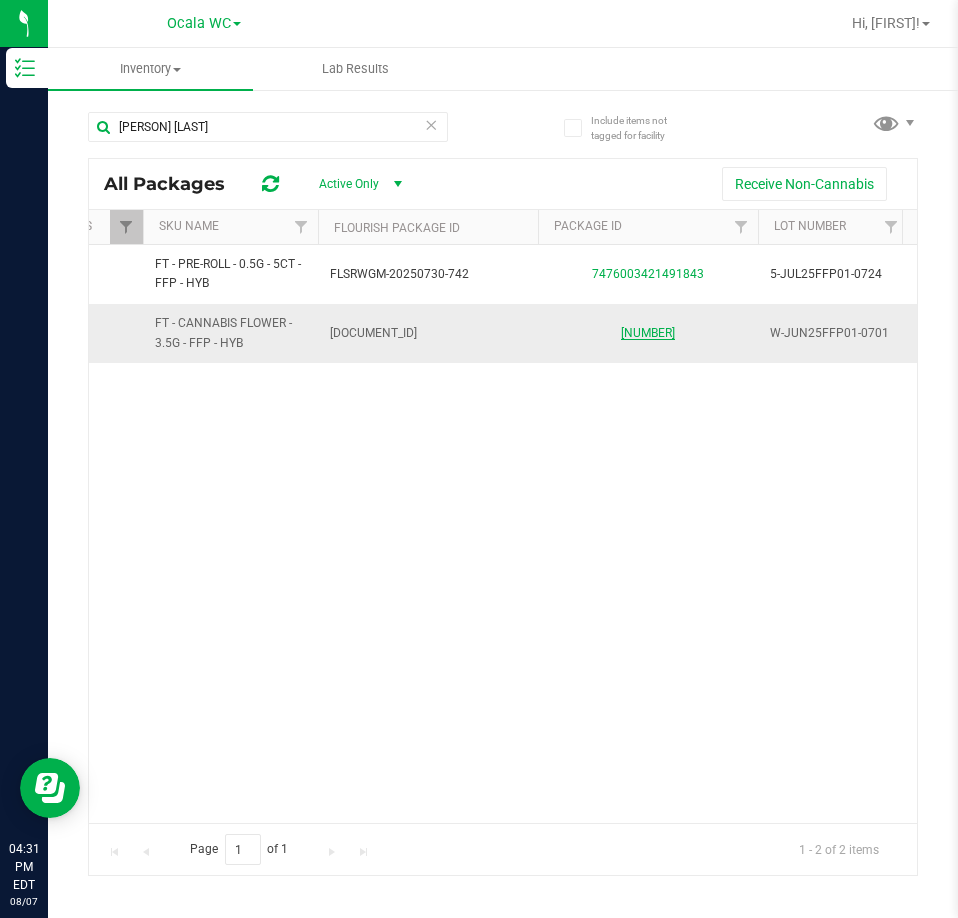 click on "4180795167456826" at bounding box center [648, 333] 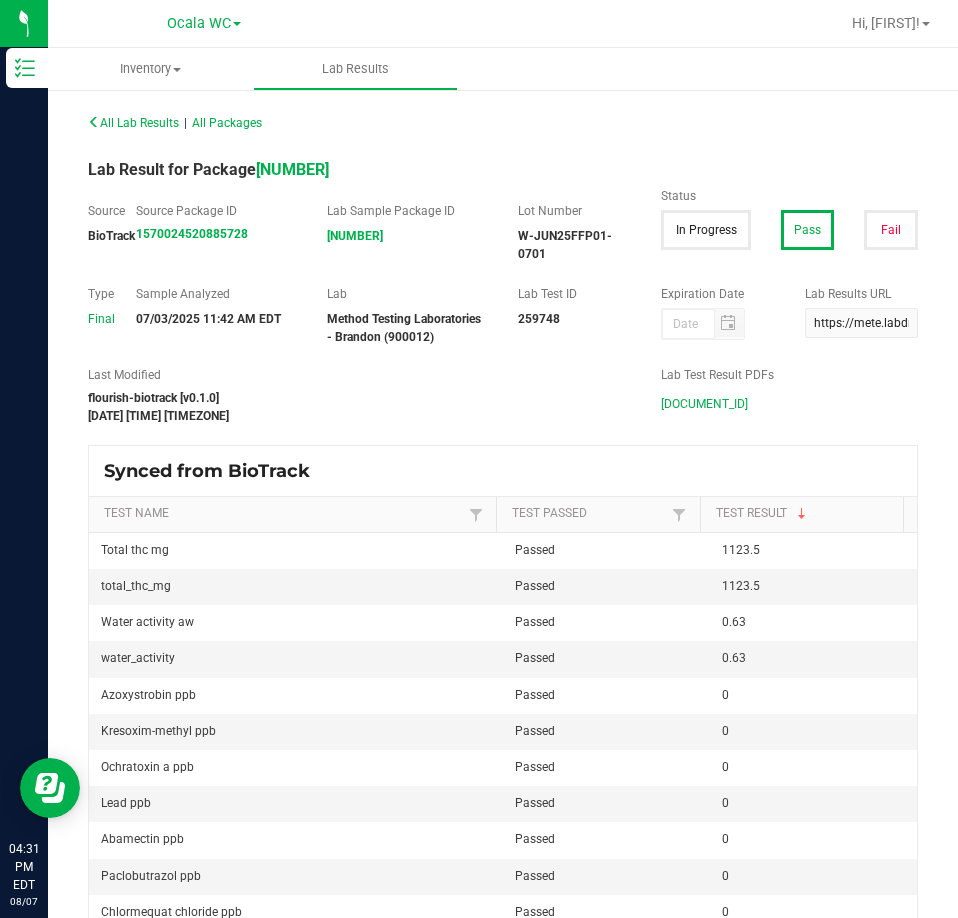 click on "W-JUN25FFP01-0701.pdf" at bounding box center [704, 404] 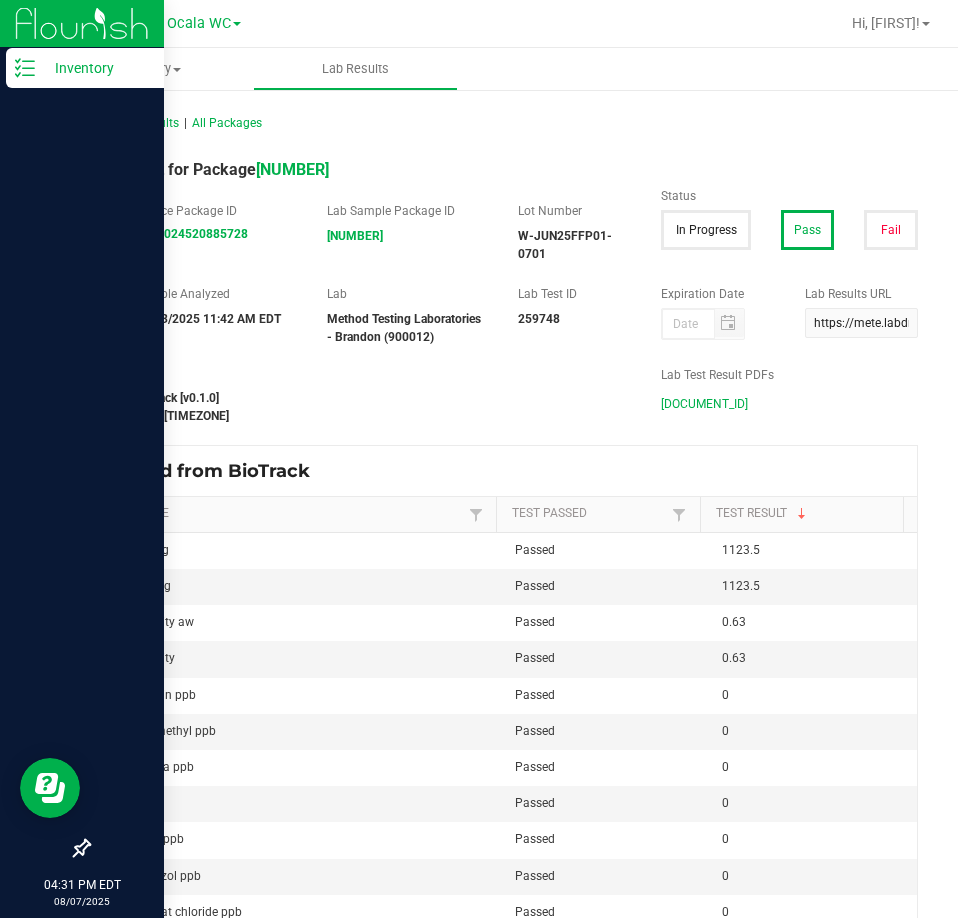 click 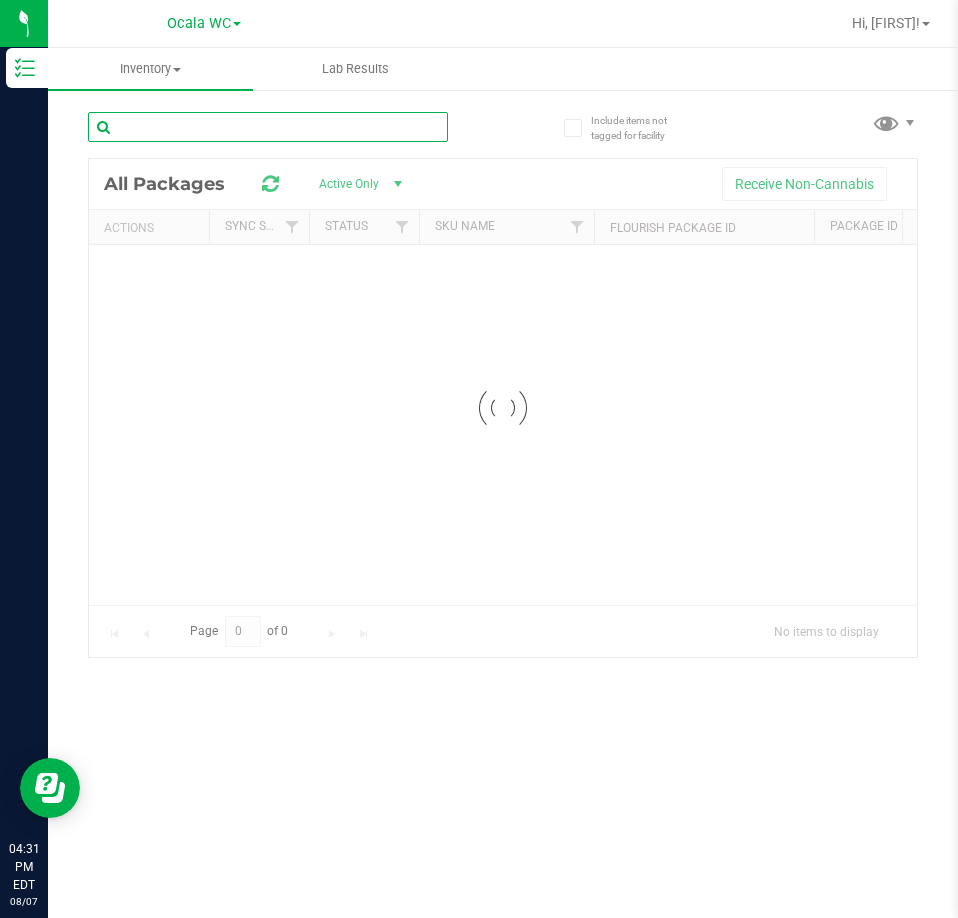click on "Inventory
All packages
All inventory
Waste log
Lab Results
Include items not tagged for facility" at bounding box center (503, 483) 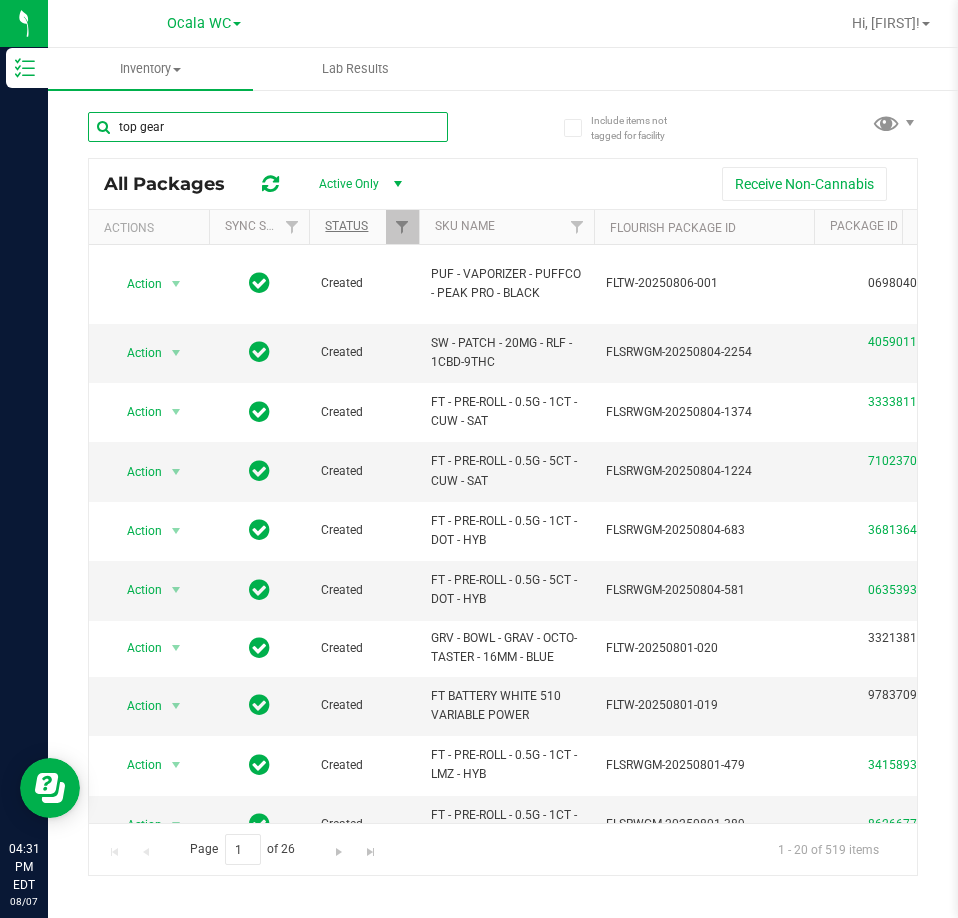 type on "top gear" 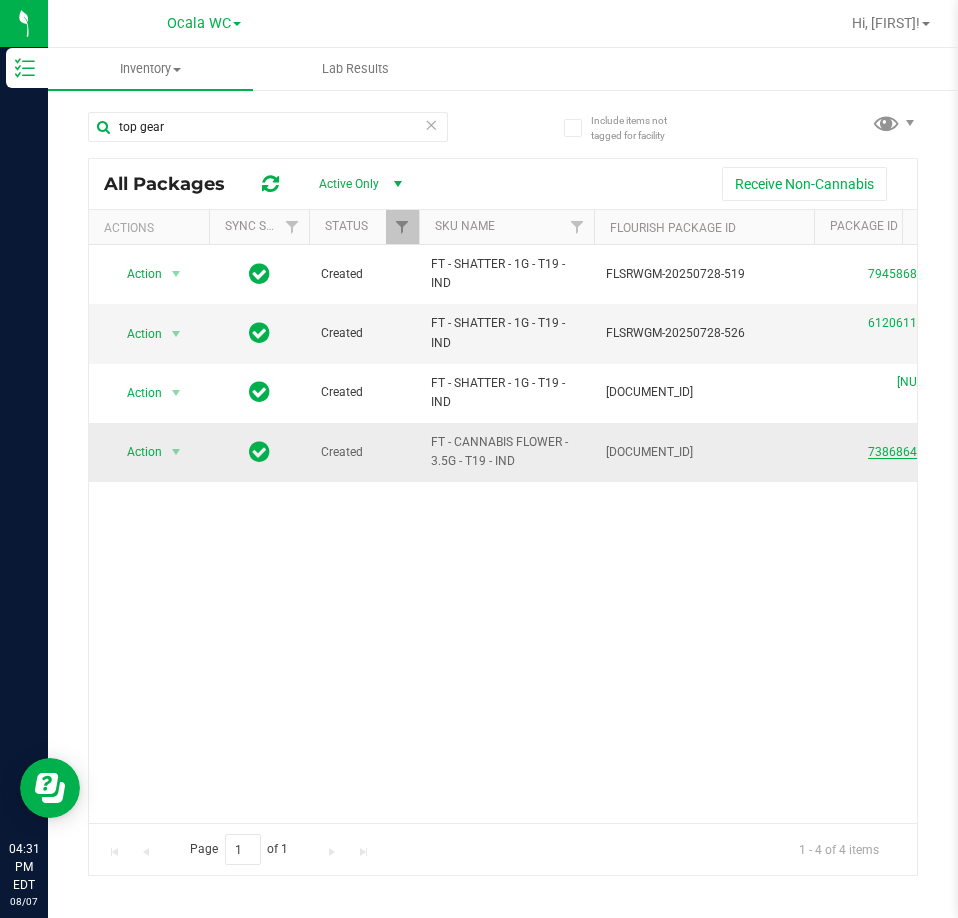 click on "7386864701107514" at bounding box center [924, 452] 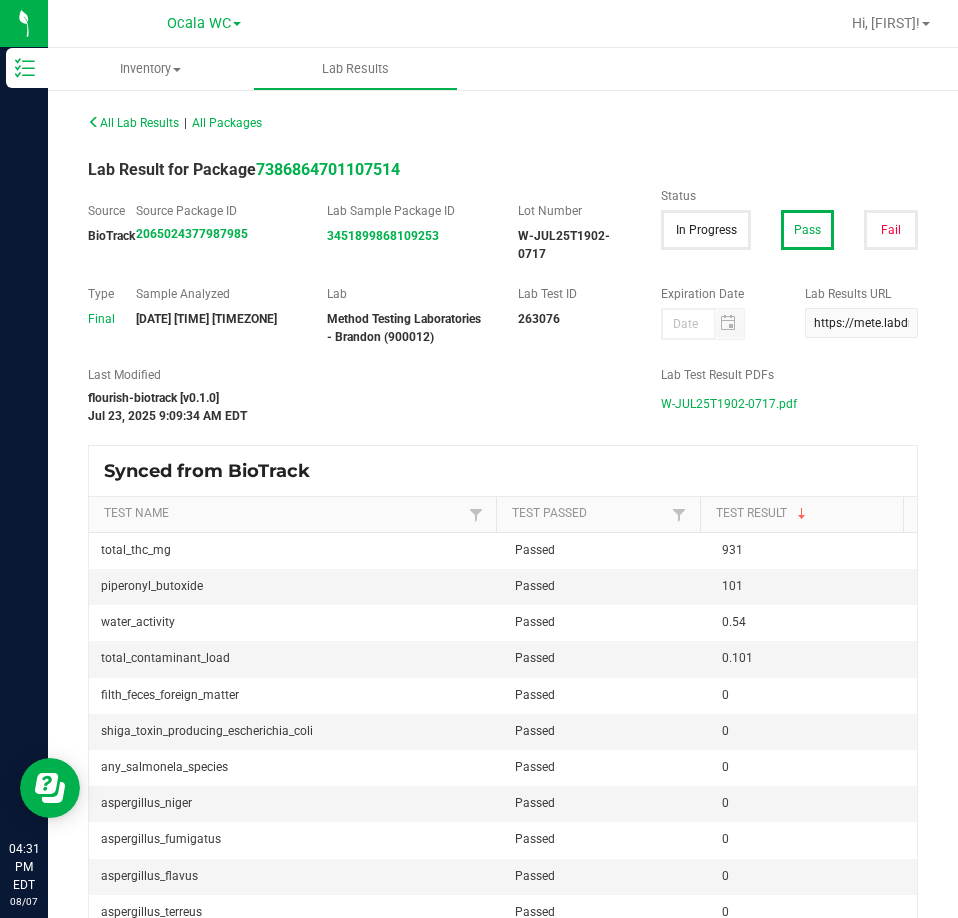 click on "W-JUL25T1902-0717.pdf" at bounding box center (729, 404) 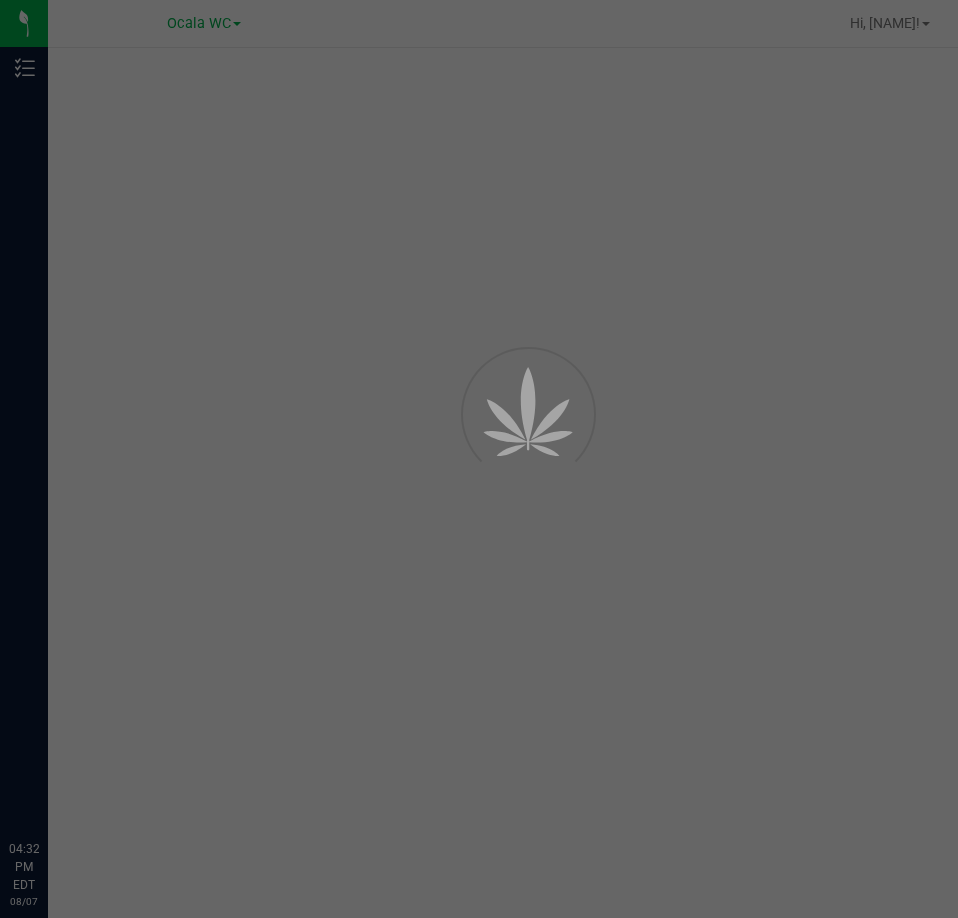scroll, scrollTop: 0, scrollLeft: 0, axis: both 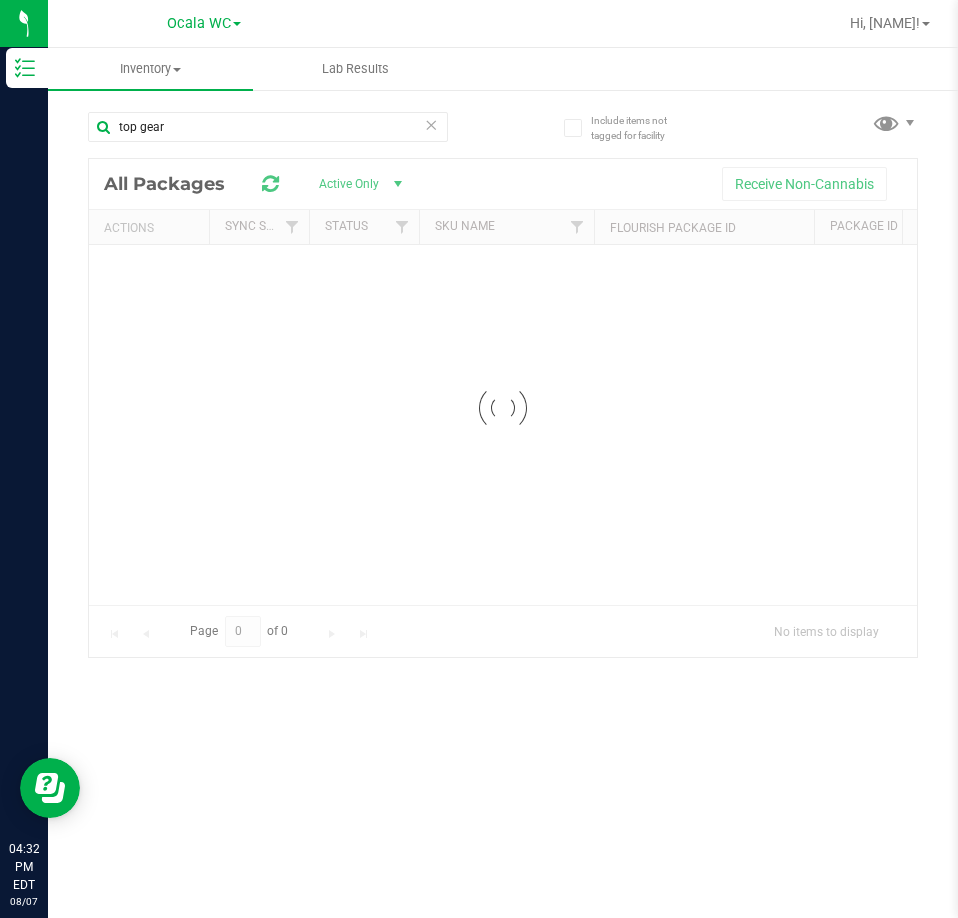 click on "Inventory
All packages
All inventory
Waste log
Lab Results
Include items not tagged for facility" at bounding box center (503, 483) 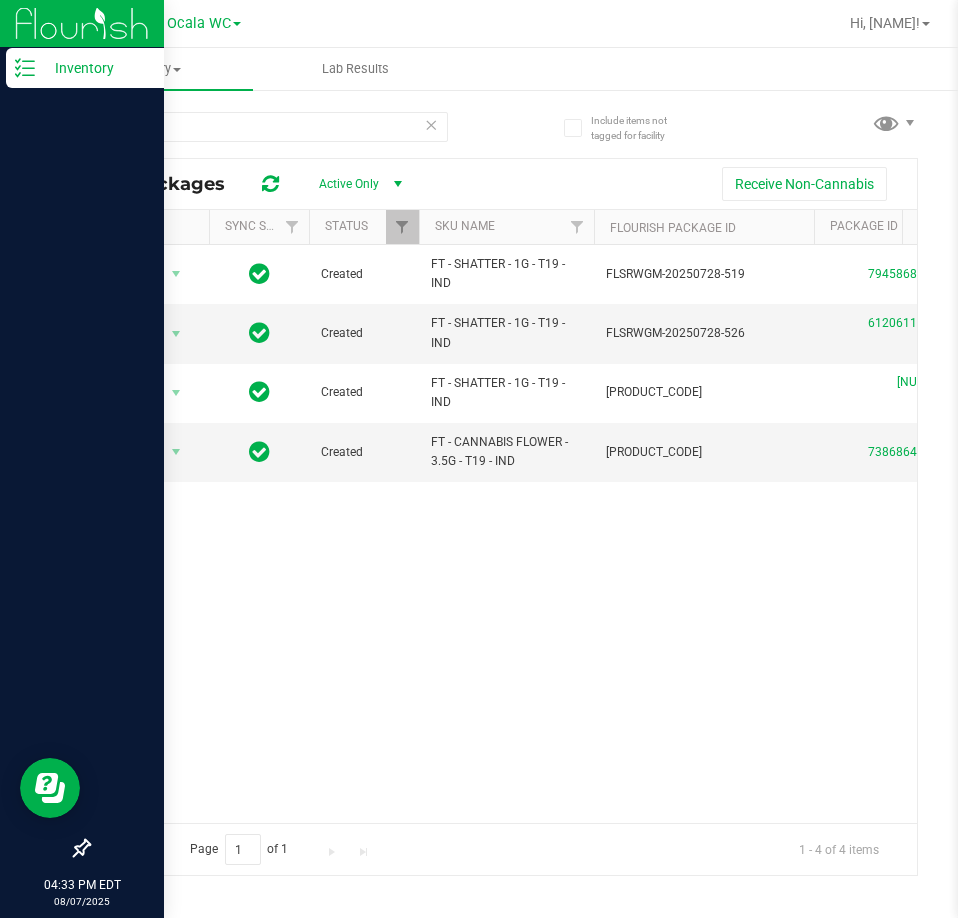 click 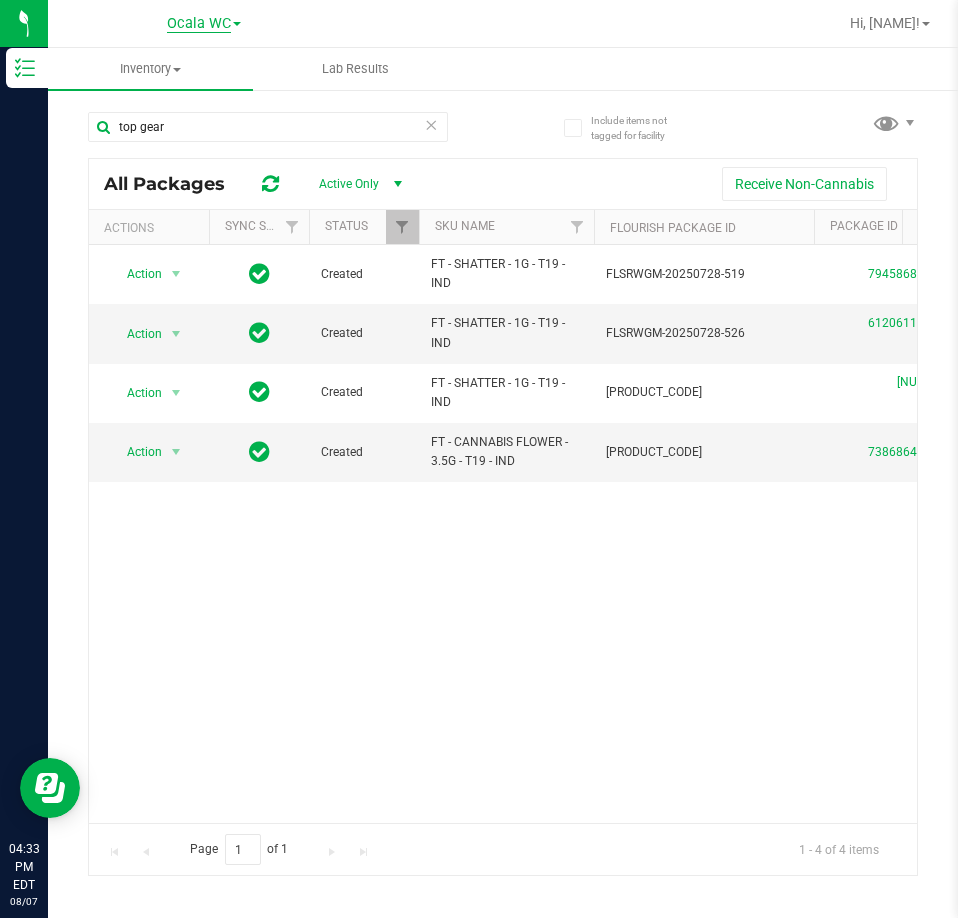 click on "Ocala WC" at bounding box center (199, 24) 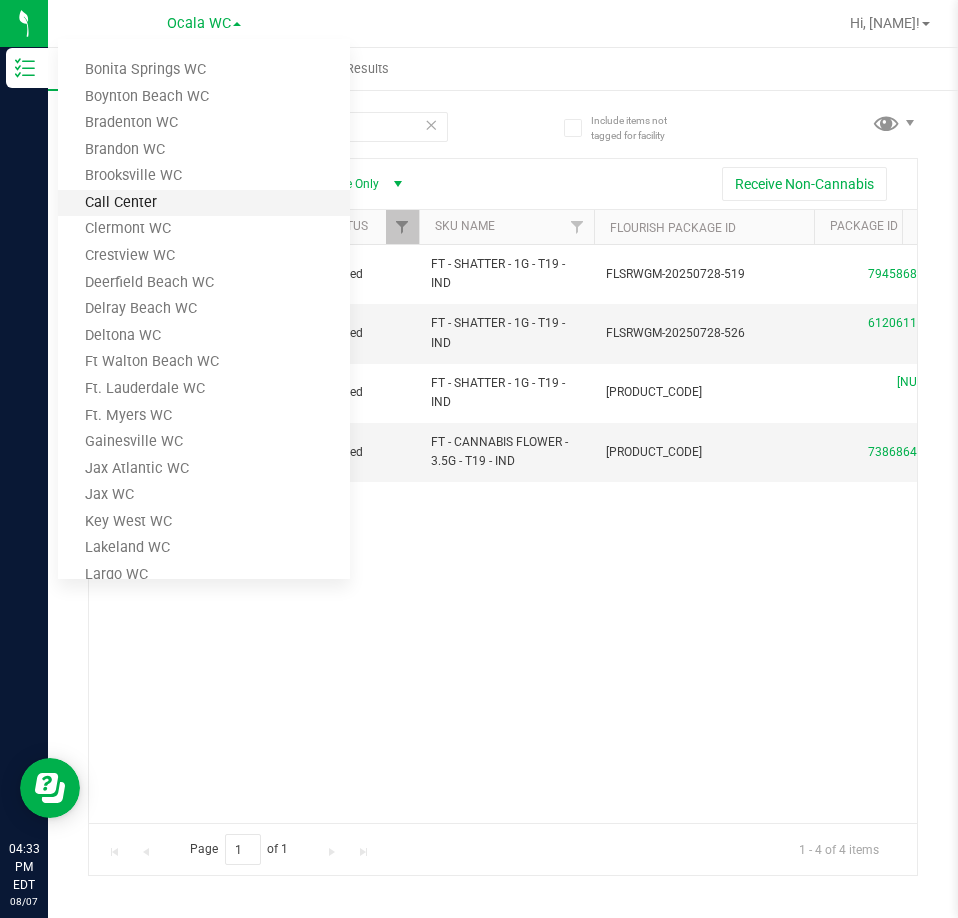 click on "Call Center" at bounding box center [204, 203] 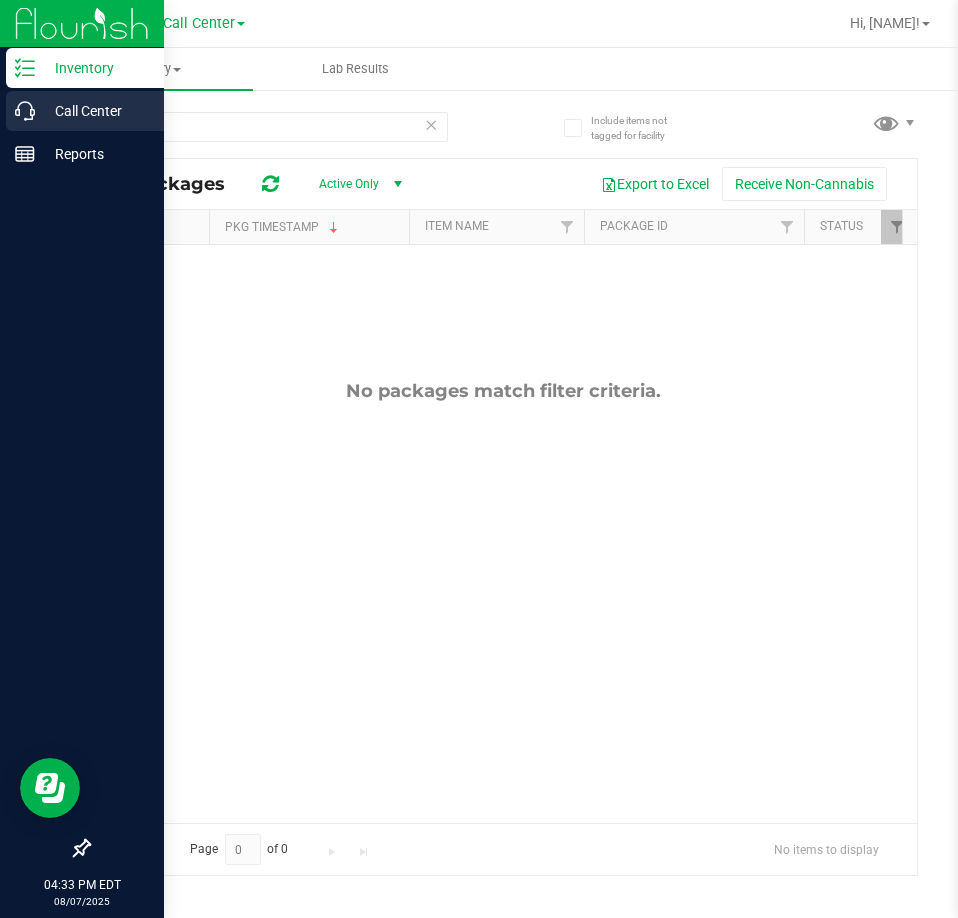 click on "Call Center" at bounding box center (85, 111) 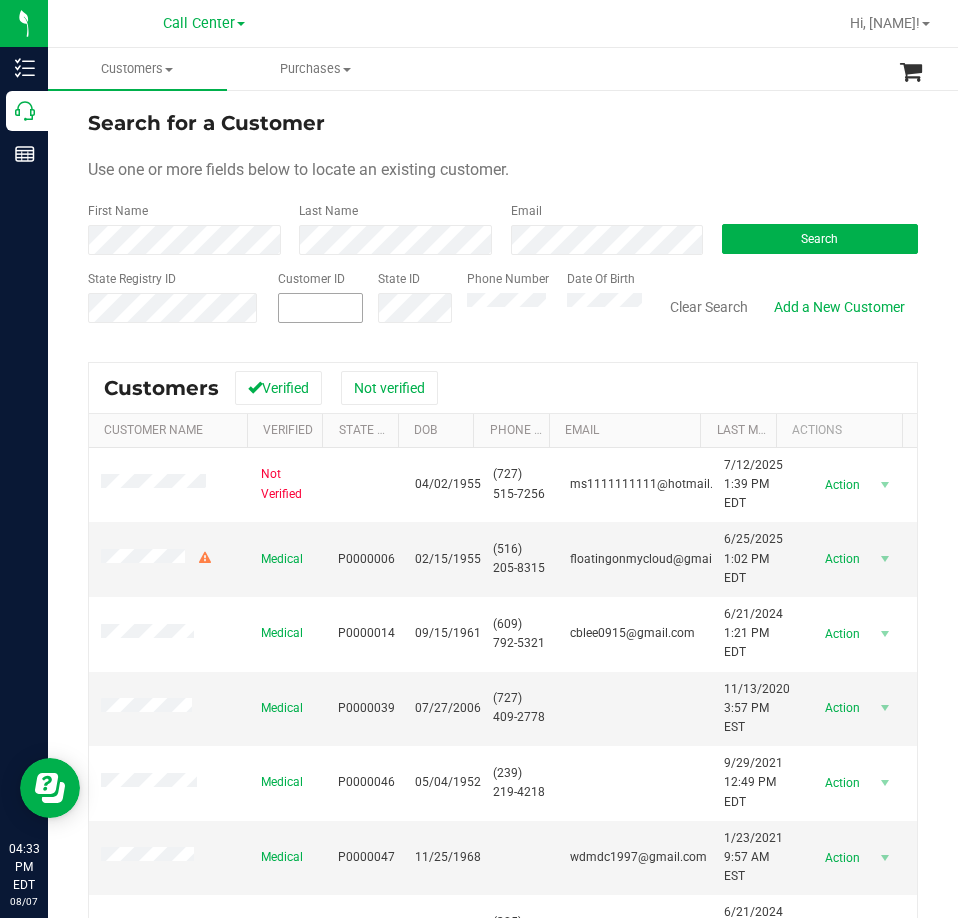 click at bounding box center [321, 308] 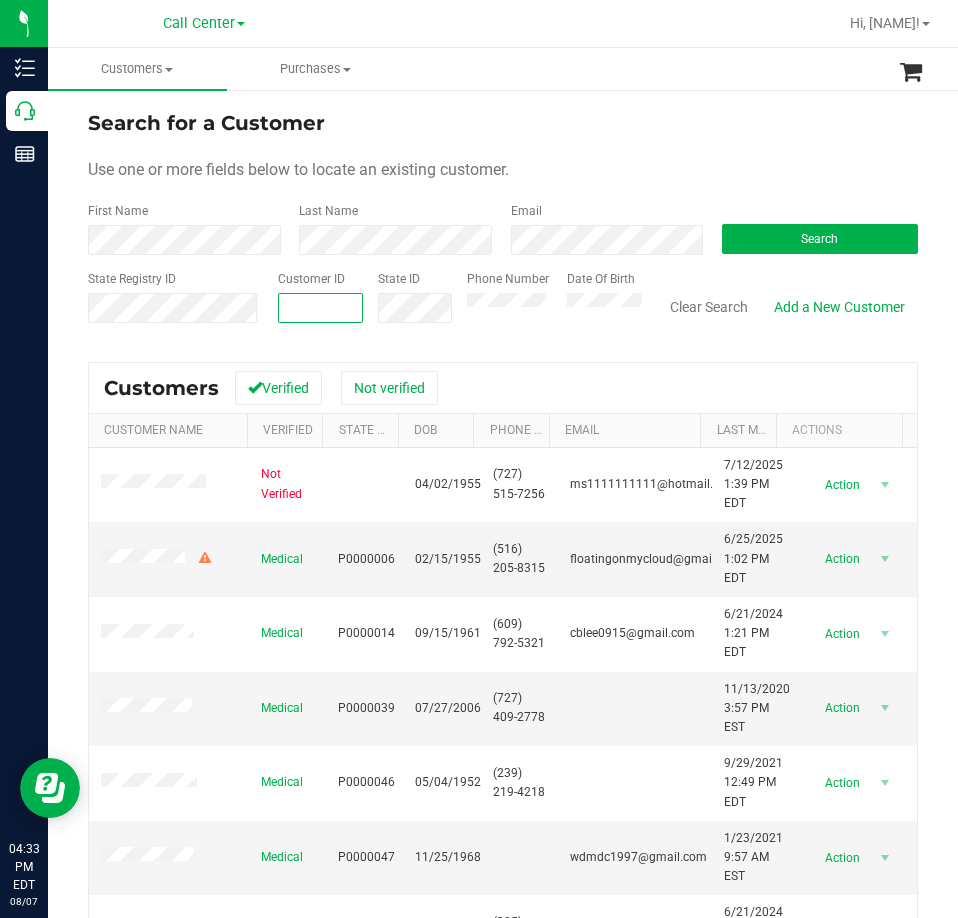 paste on "[NUMBER]" 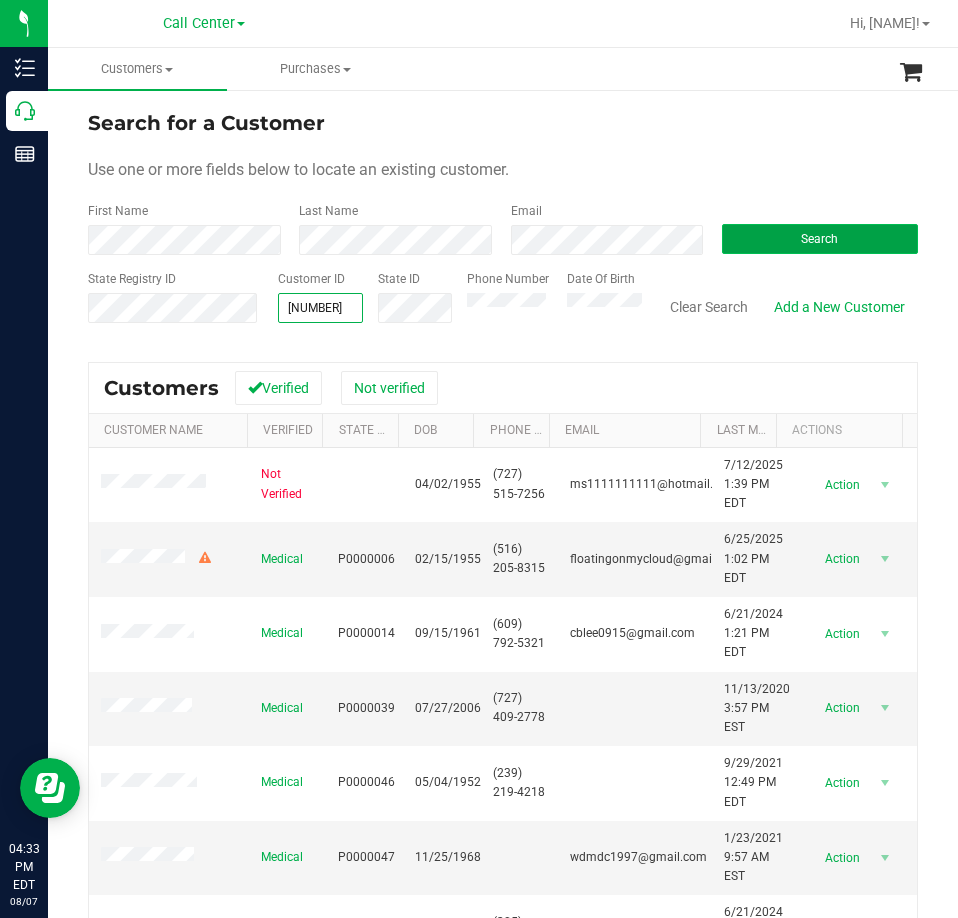 type on "[NUMBER]" 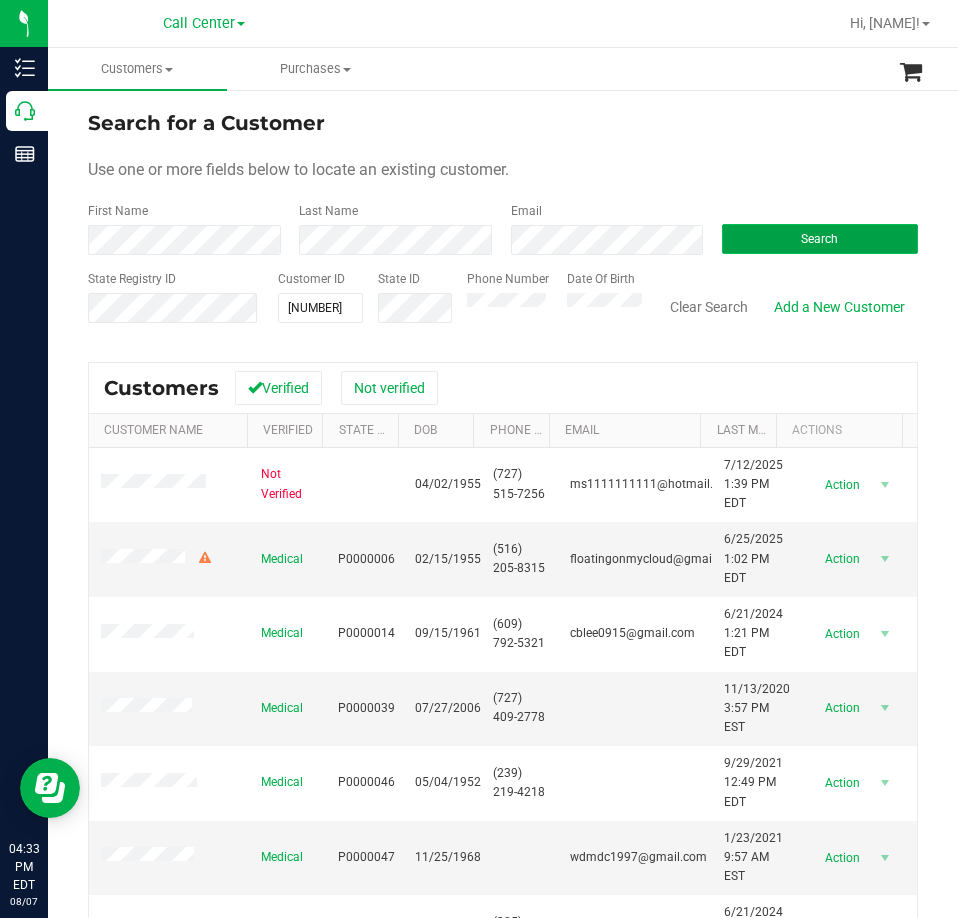 click on "Search" at bounding box center (820, 239) 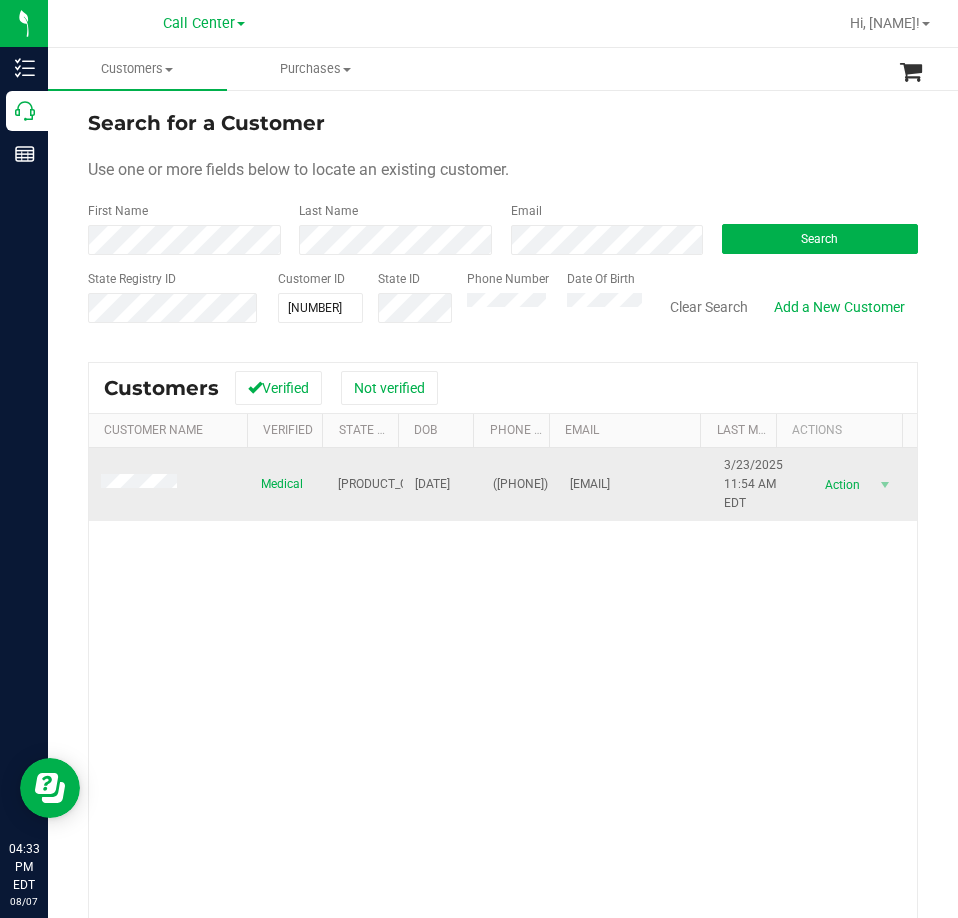 drag, startPoint x: 520, startPoint y: 501, endPoint x: 482, endPoint y: 479, distance: 43.908997 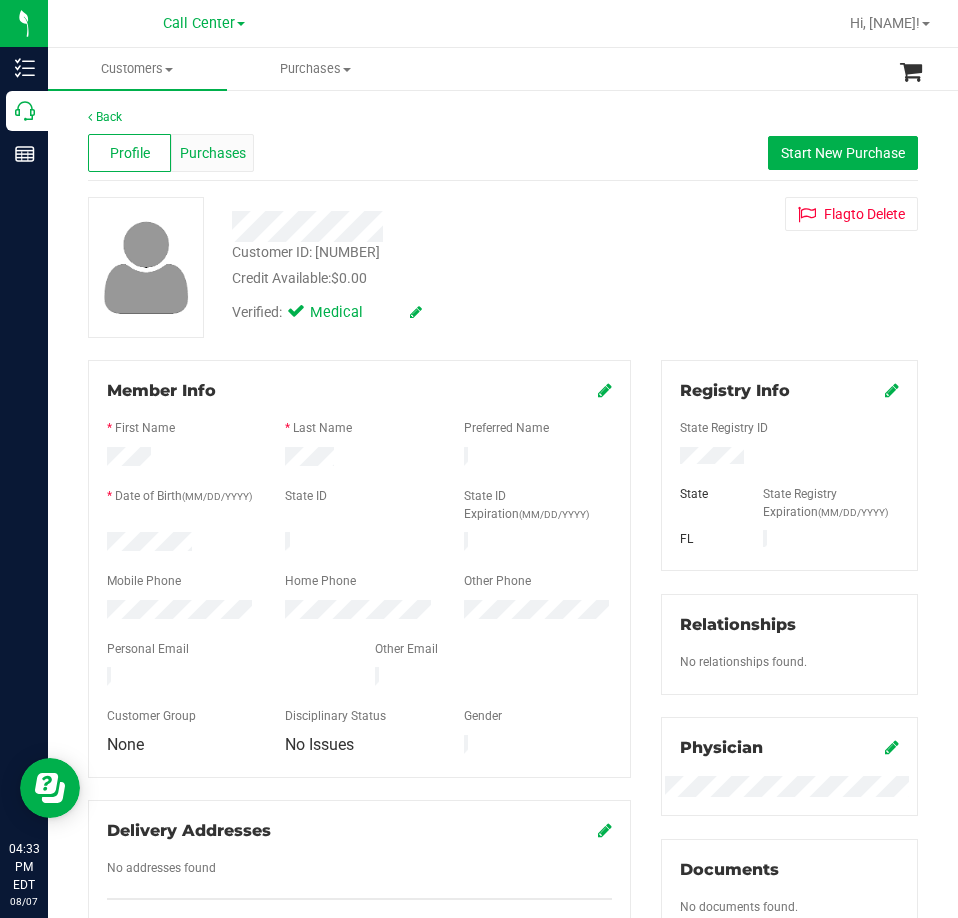 click on "Purchases" at bounding box center [213, 153] 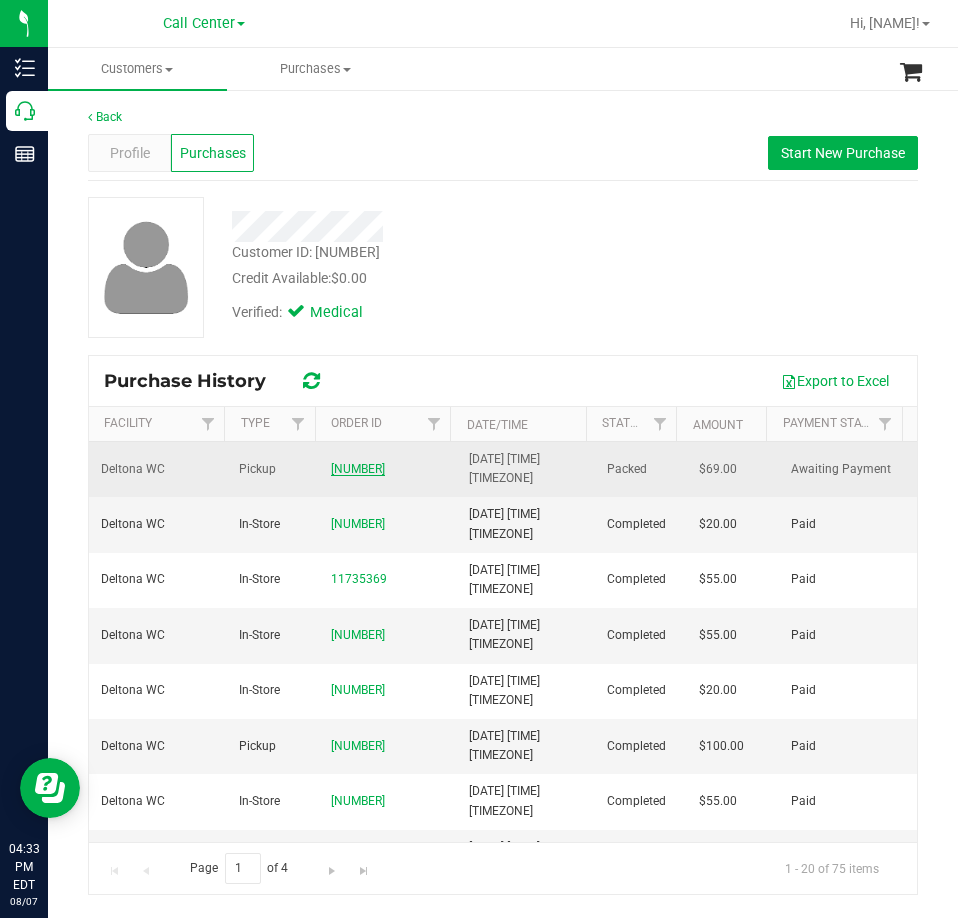 click on "[NUMBER]" at bounding box center (358, 469) 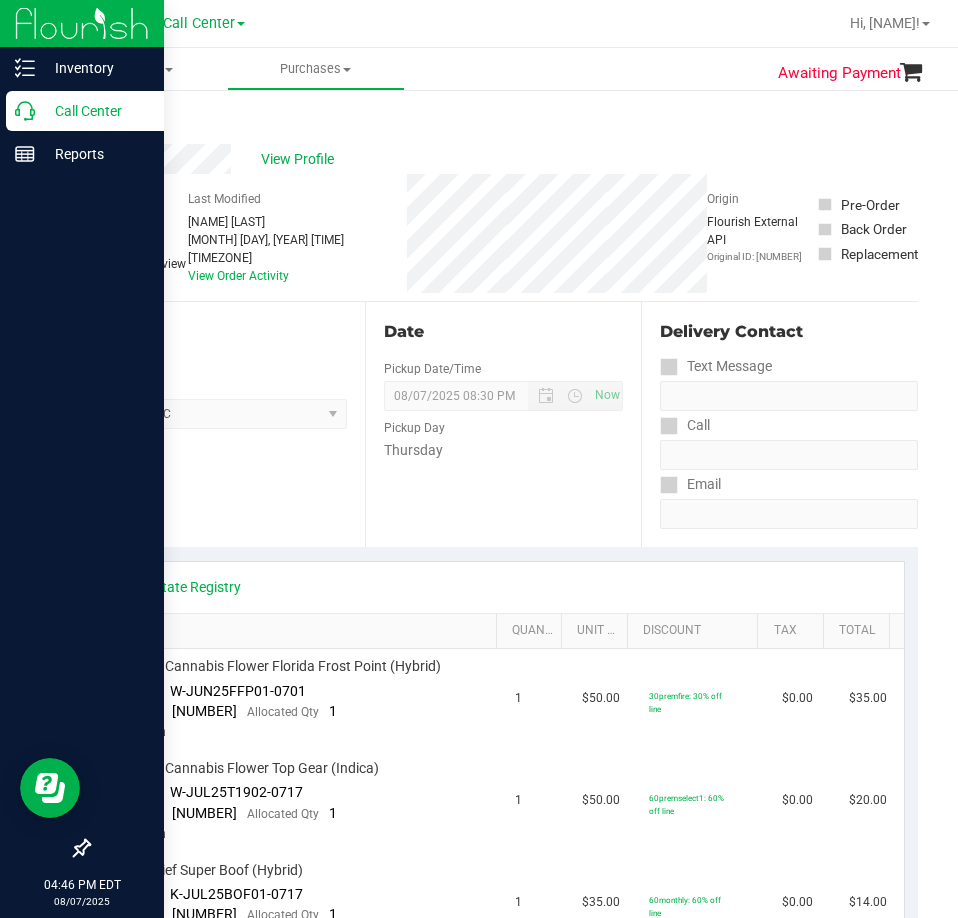 click on "Call Center" at bounding box center (85, 111) 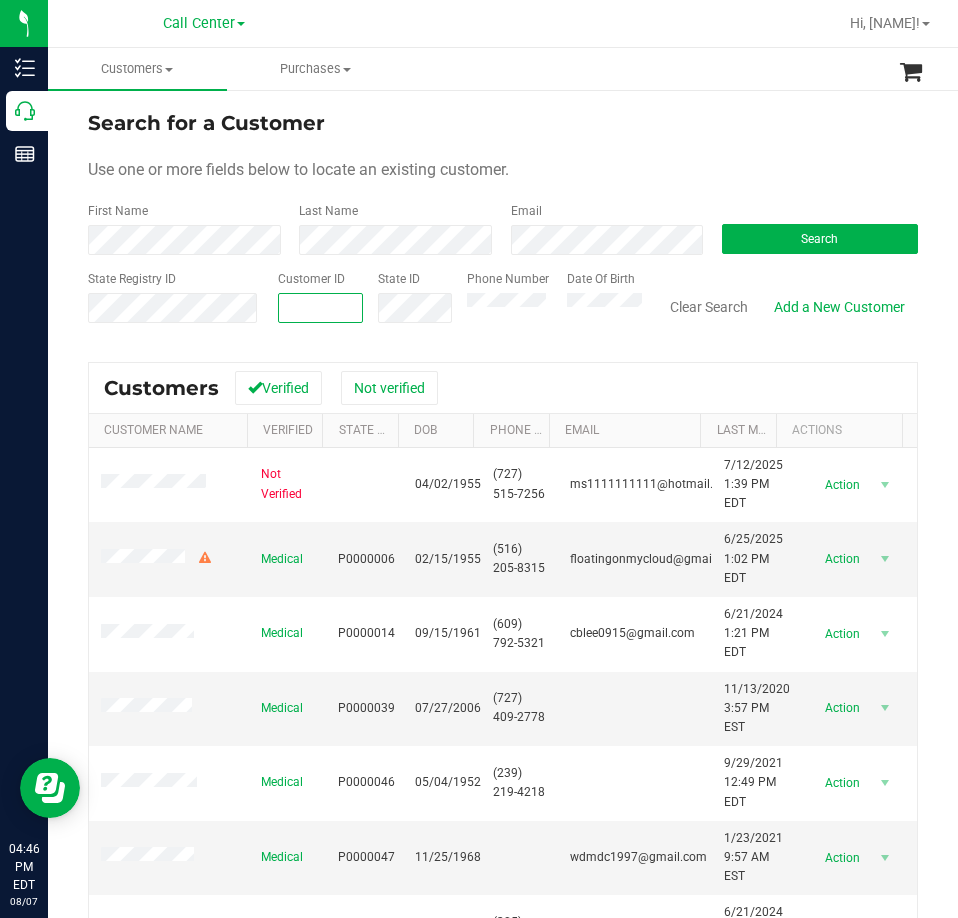 paste on "[NUMBER]" 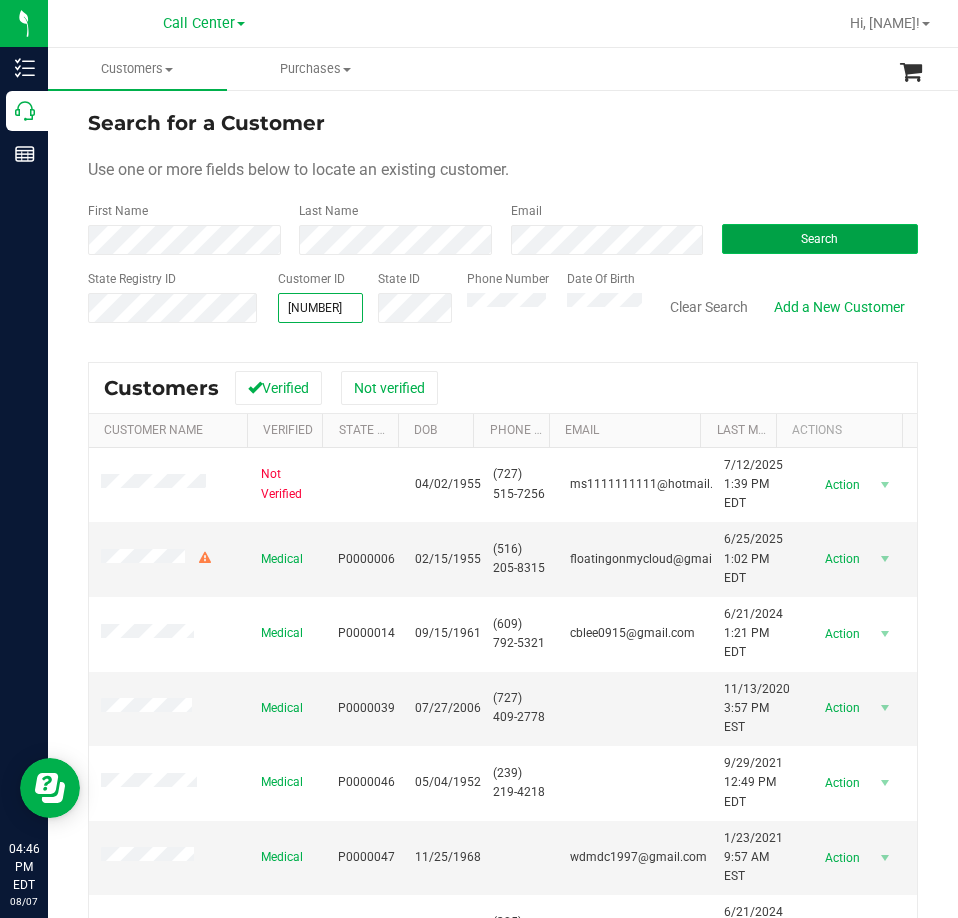 type on "[NUMBER]" 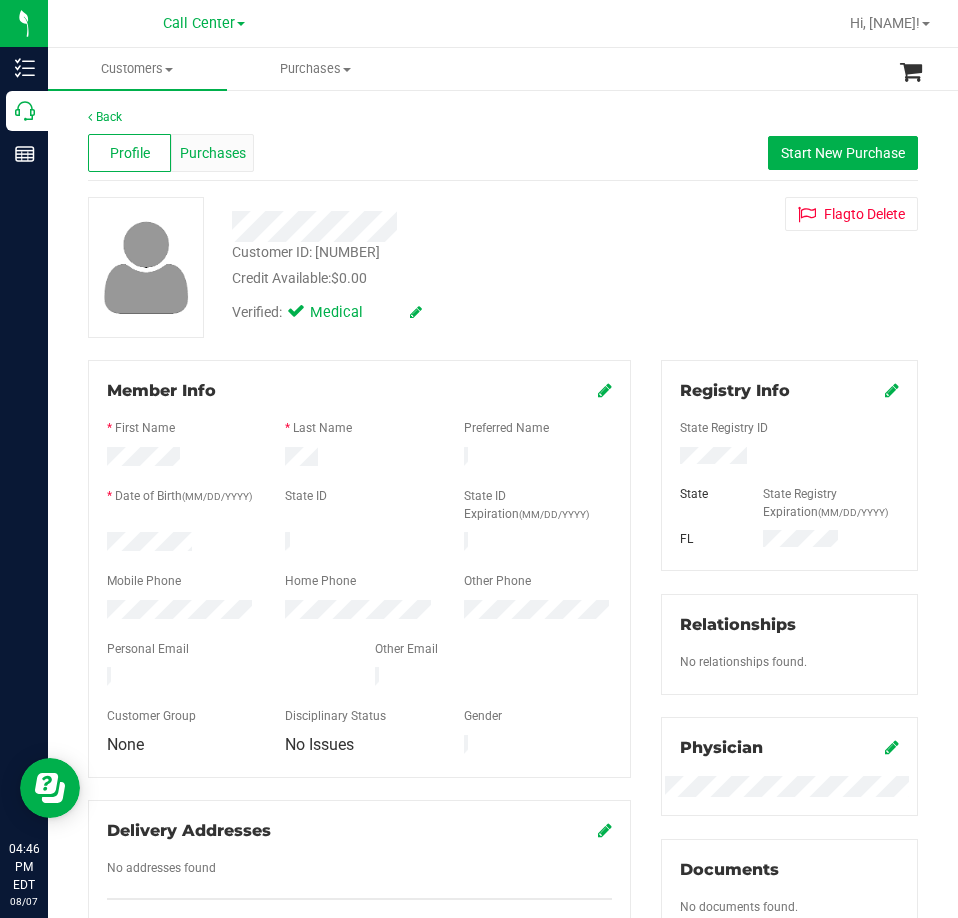 click on "Purchases" at bounding box center [213, 153] 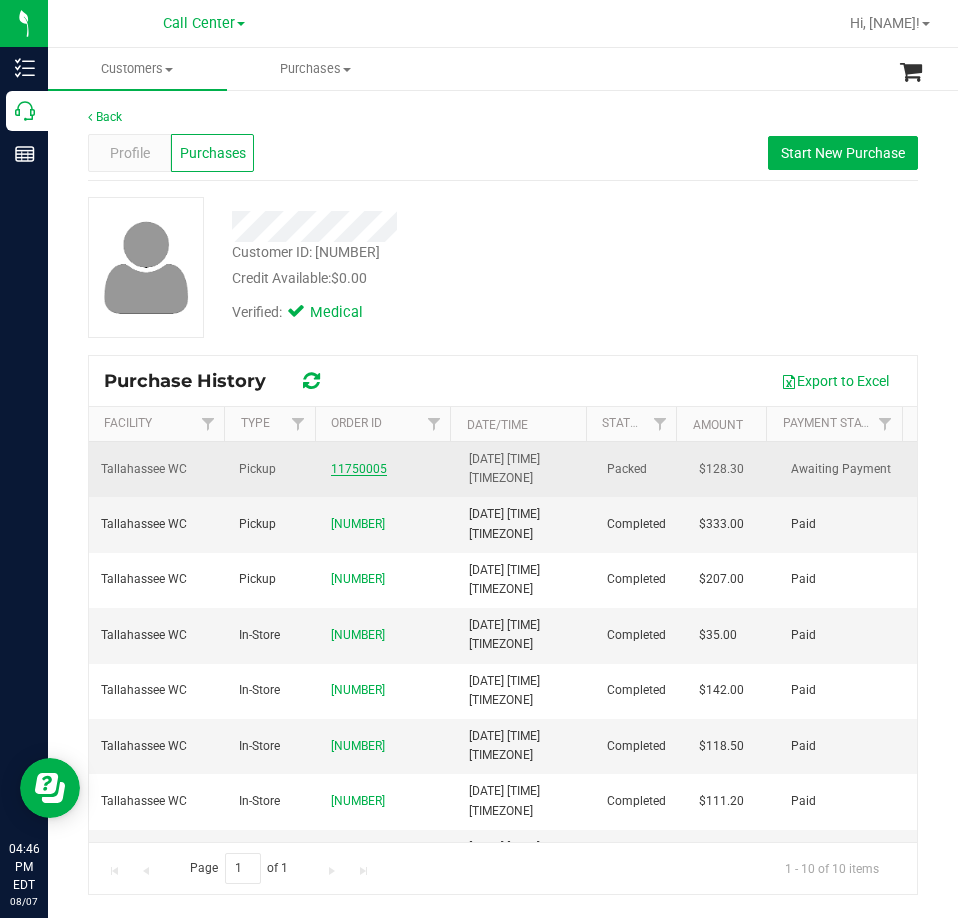 click on "11750005" at bounding box center (359, 469) 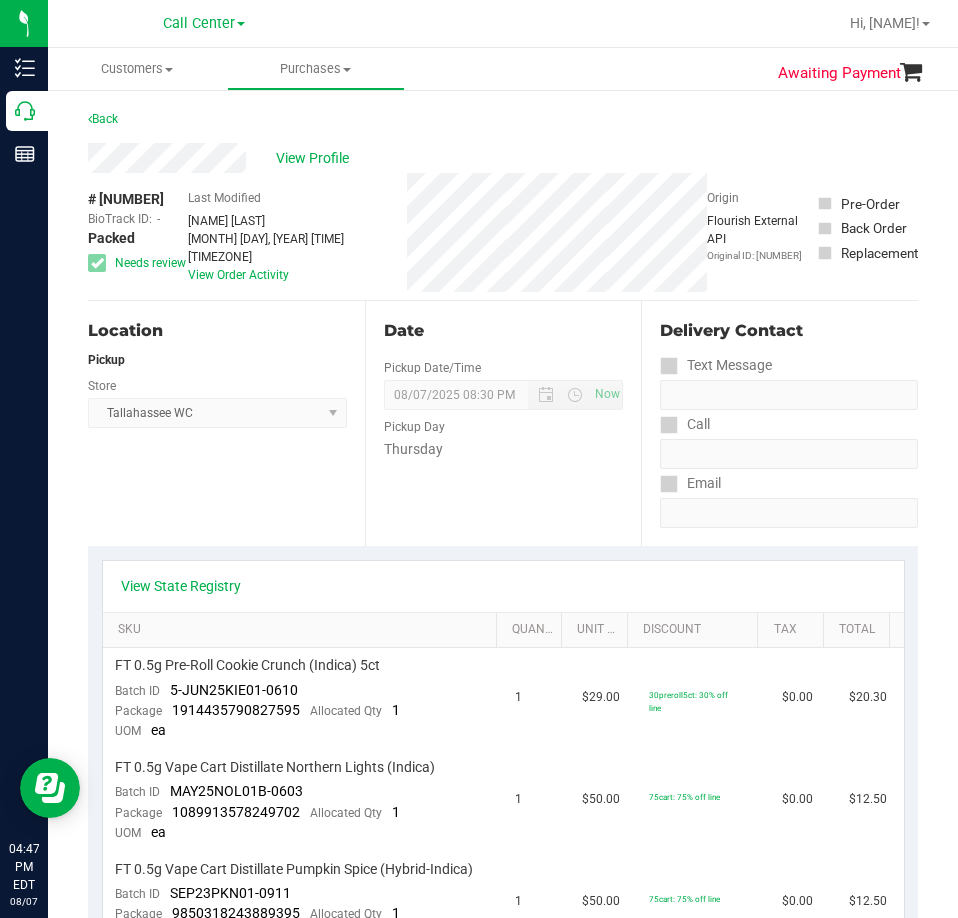 scroll, scrollTop: 0, scrollLeft: 0, axis: both 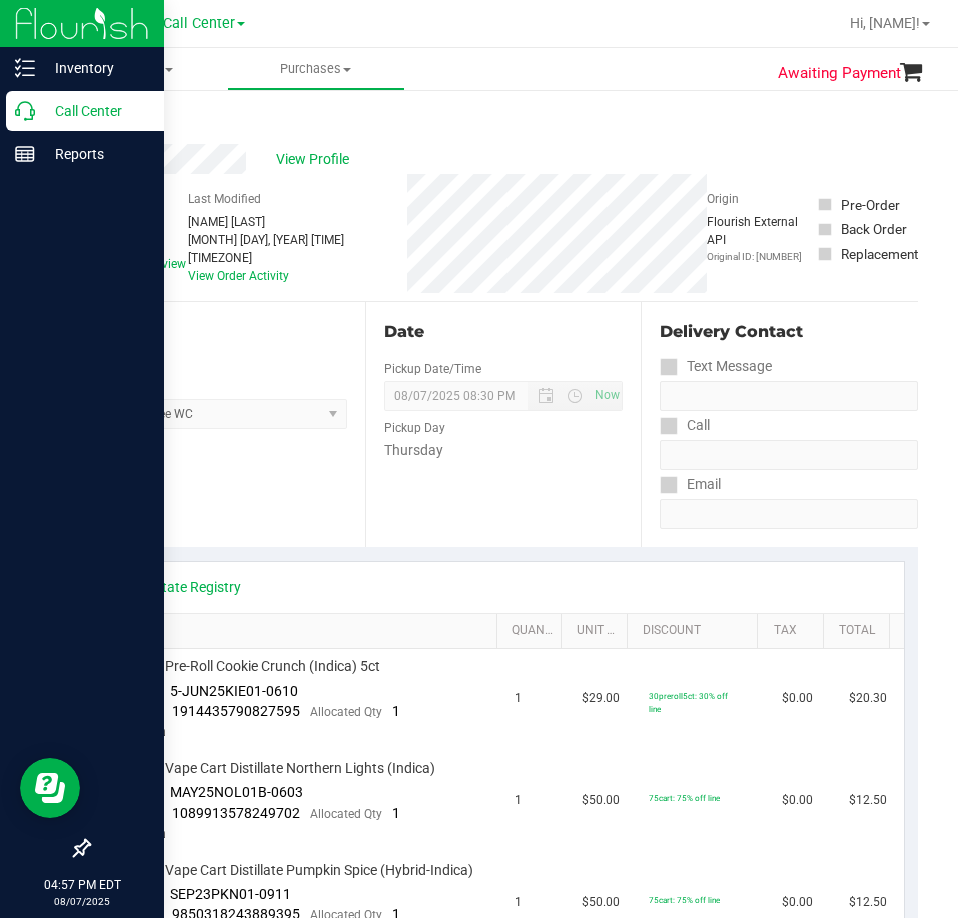 click on "Call Center" at bounding box center [95, 111] 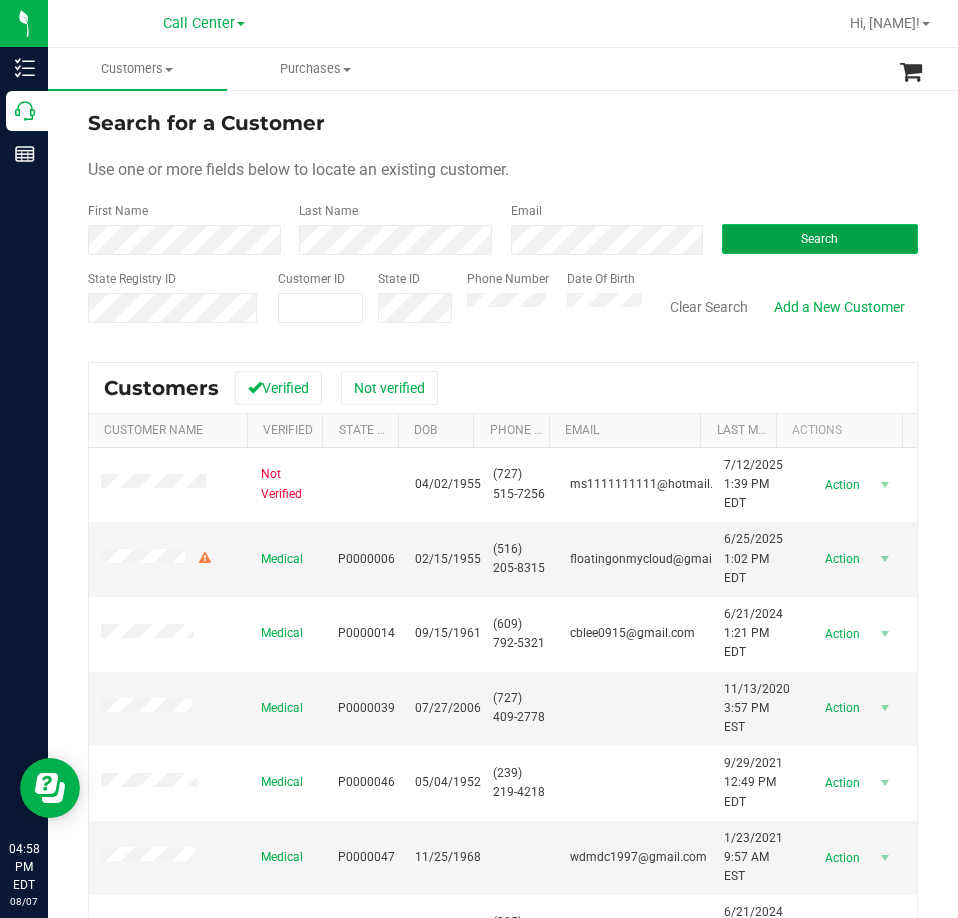 click on "Search" at bounding box center [820, 239] 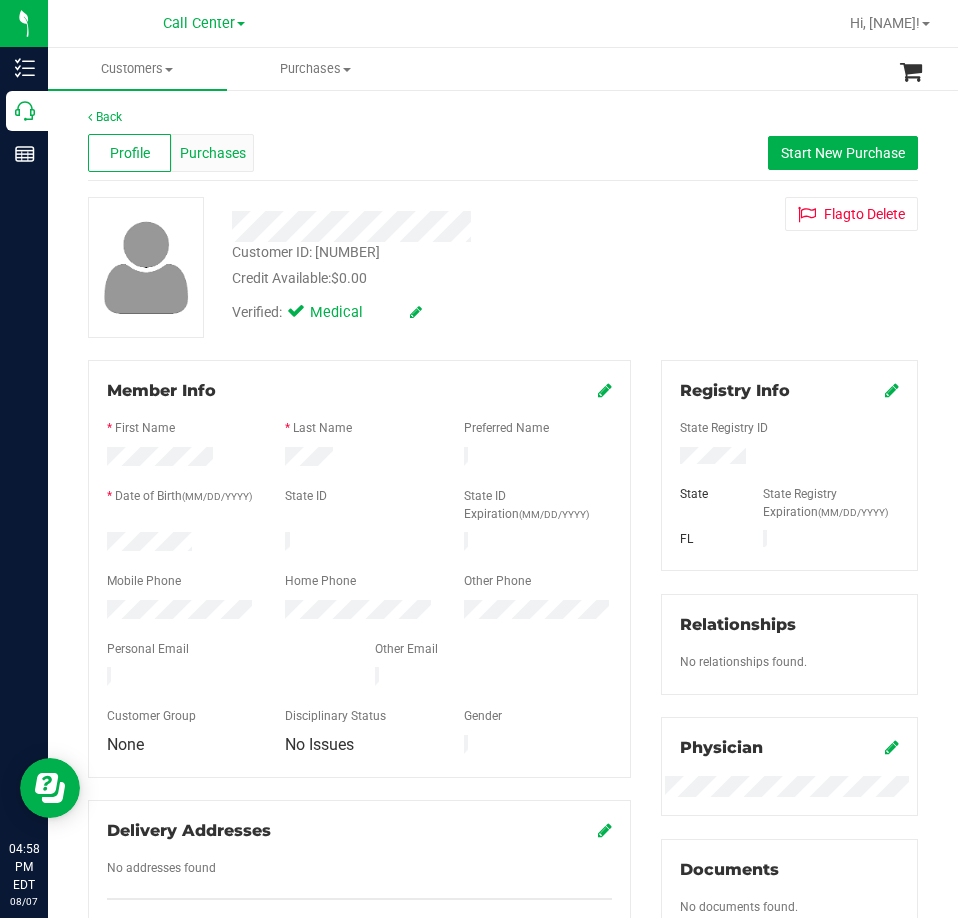 click on "Purchases" at bounding box center (212, 153) 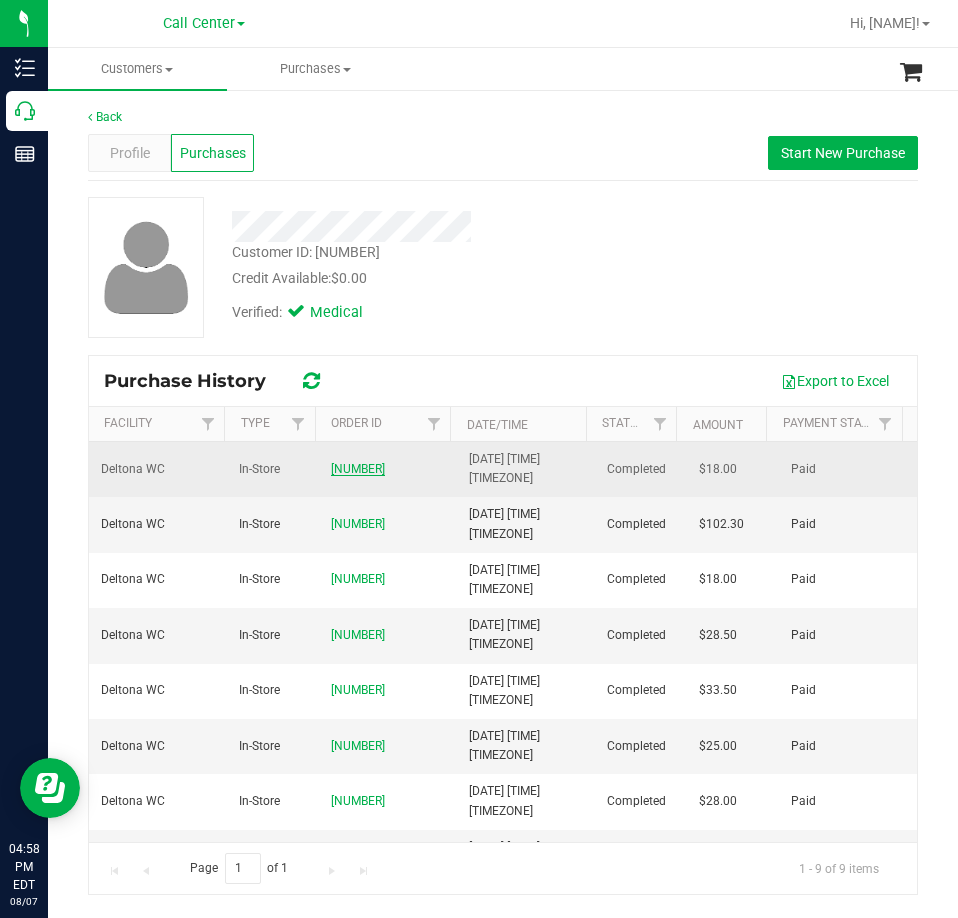 click on "[NUMBER]" at bounding box center [358, 469] 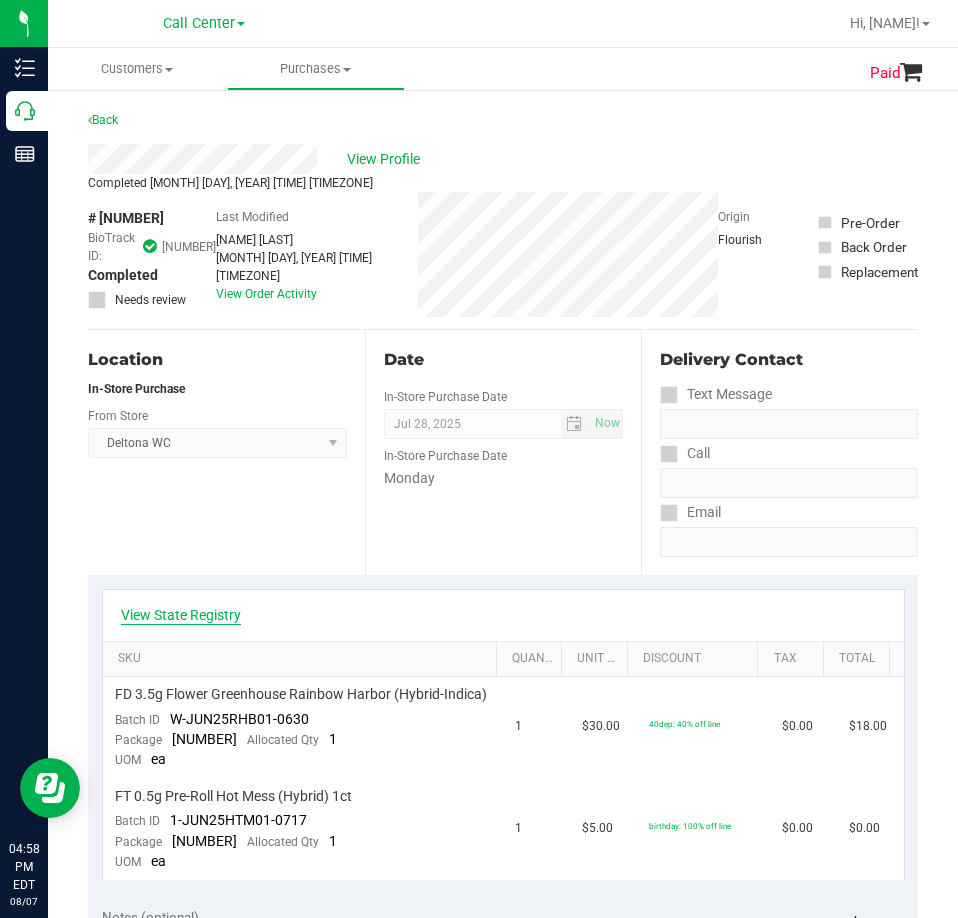 click on "View State Registry" at bounding box center (503, 615) 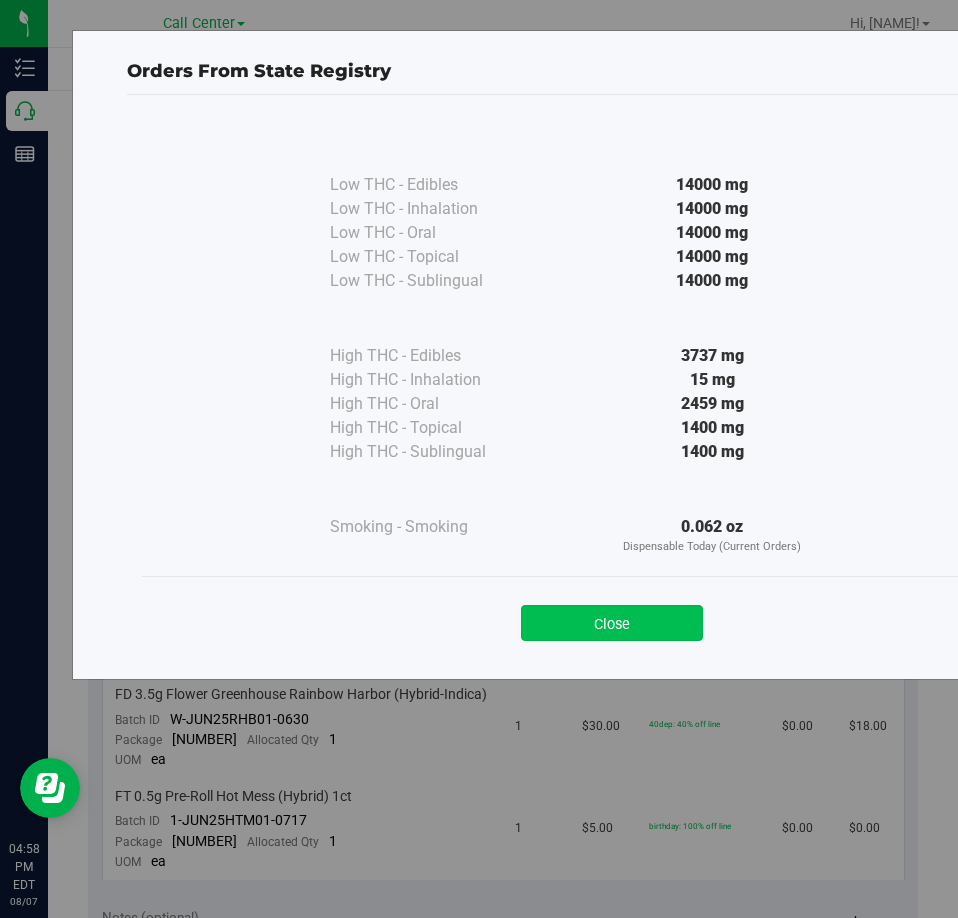 click on "Close" at bounding box center [612, 623] 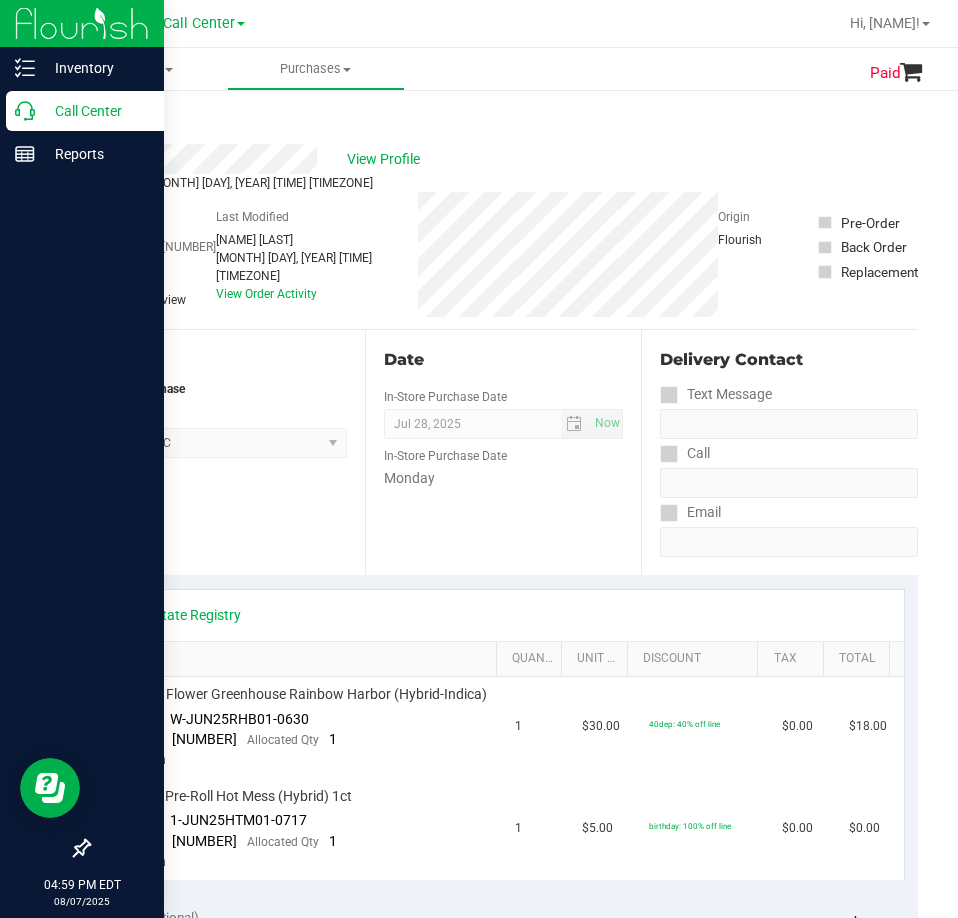 click on "Call Center" at bounding box center [95, 111] 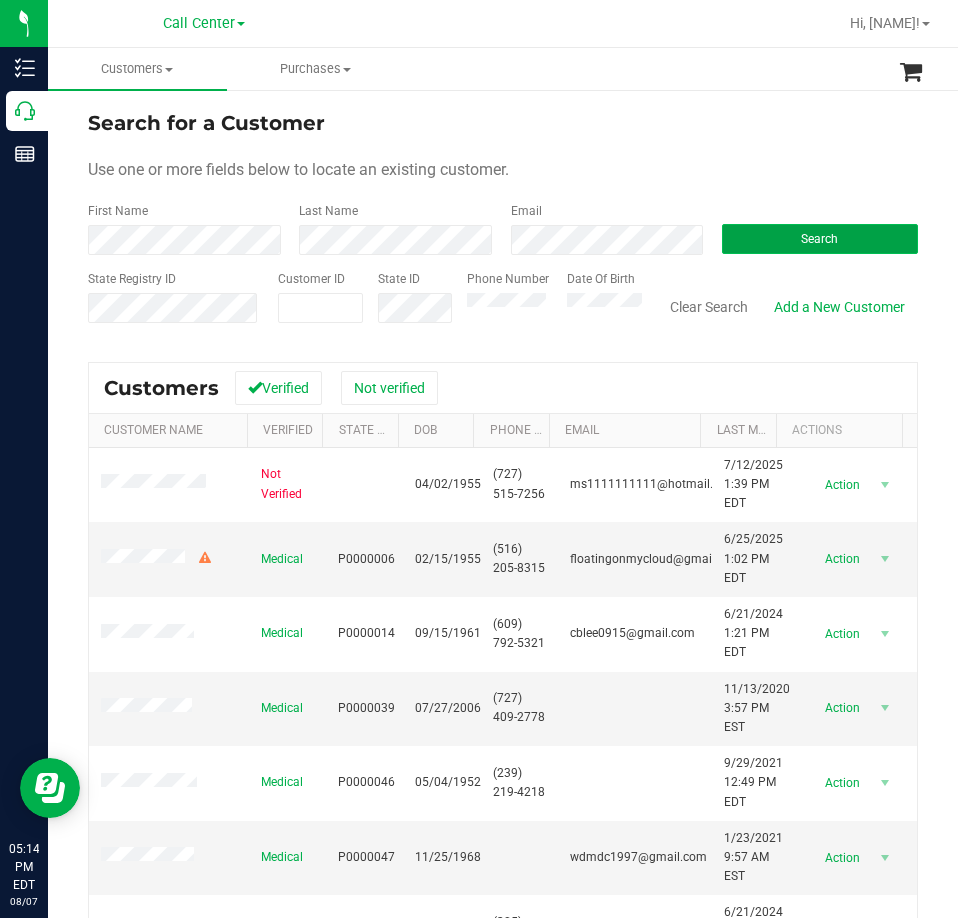 click on "Search" at bounding box center (820, 239) 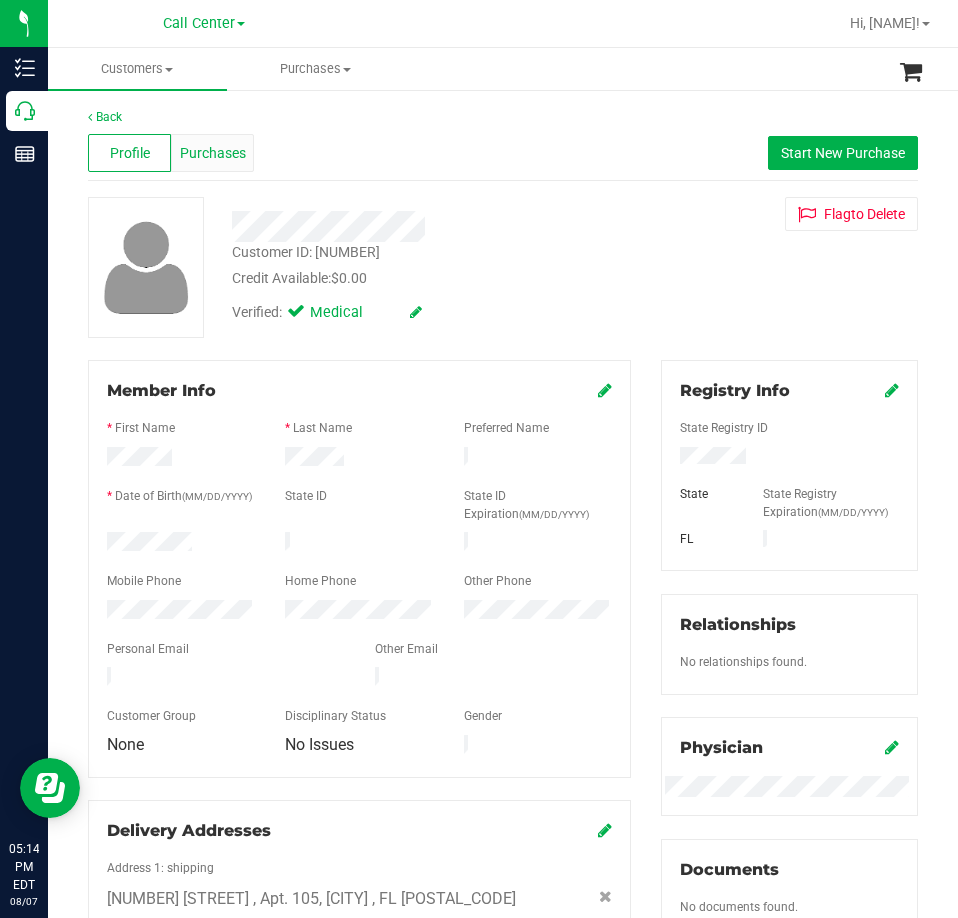 click on "Purchases" at bounding box center [213, 153] 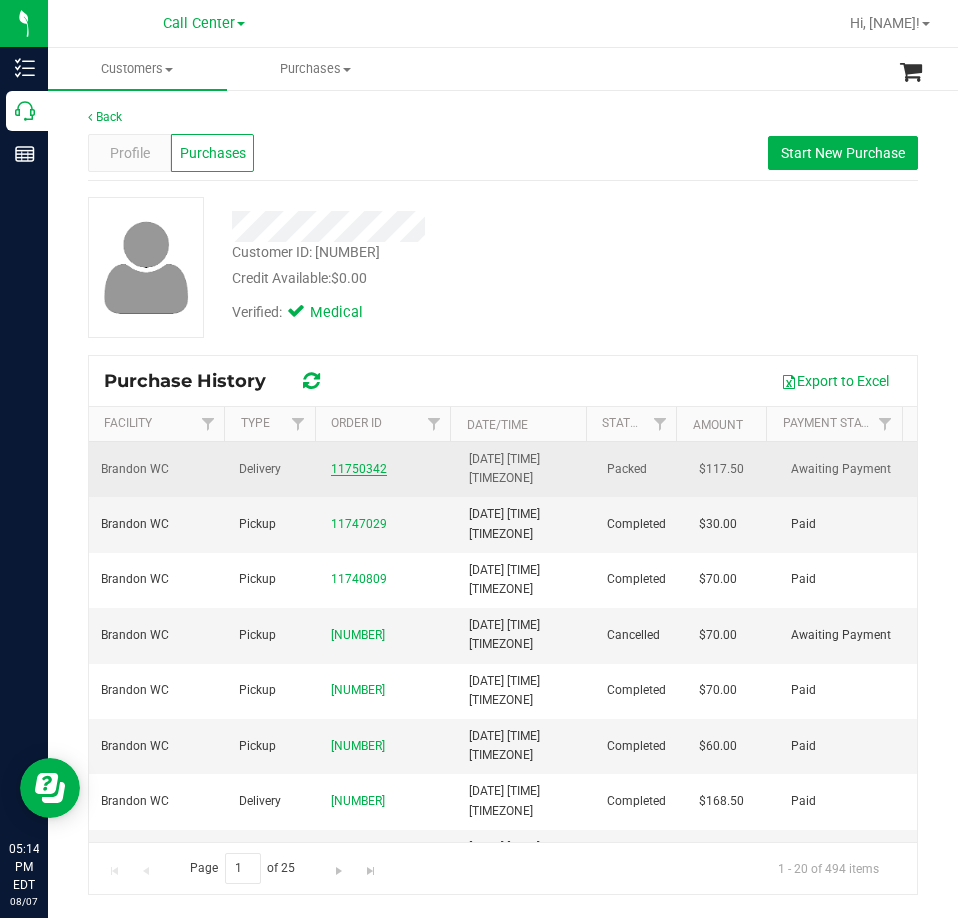 click on "11750342" at bounding box center [359, 469] 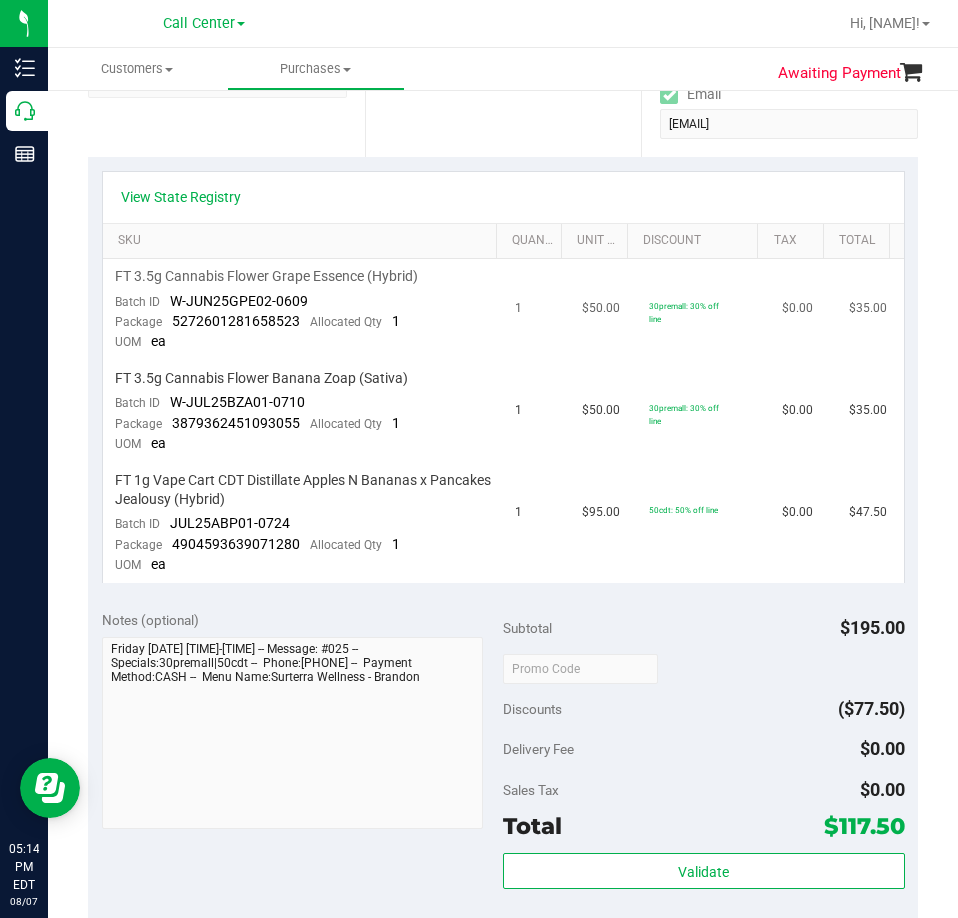 scroll, scrollTop: 300, scrollLeft: 0, axis: vertical 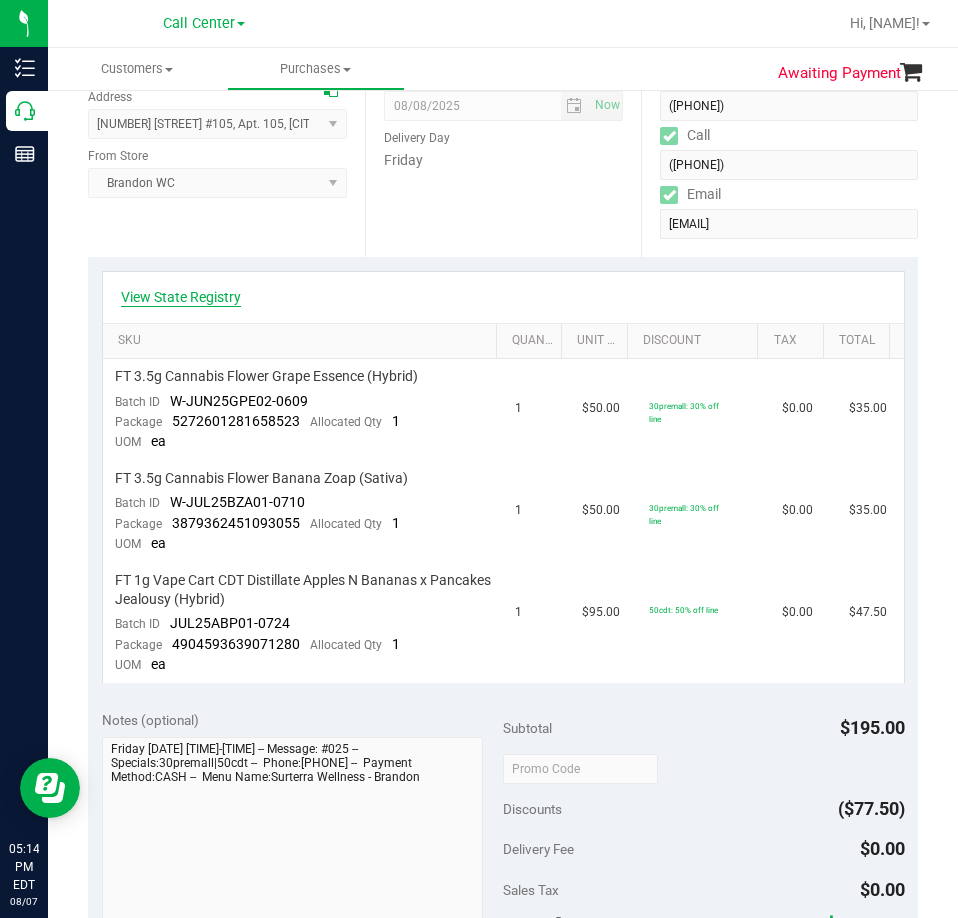 click on "View State Registry" at bounding box center [503, 297] 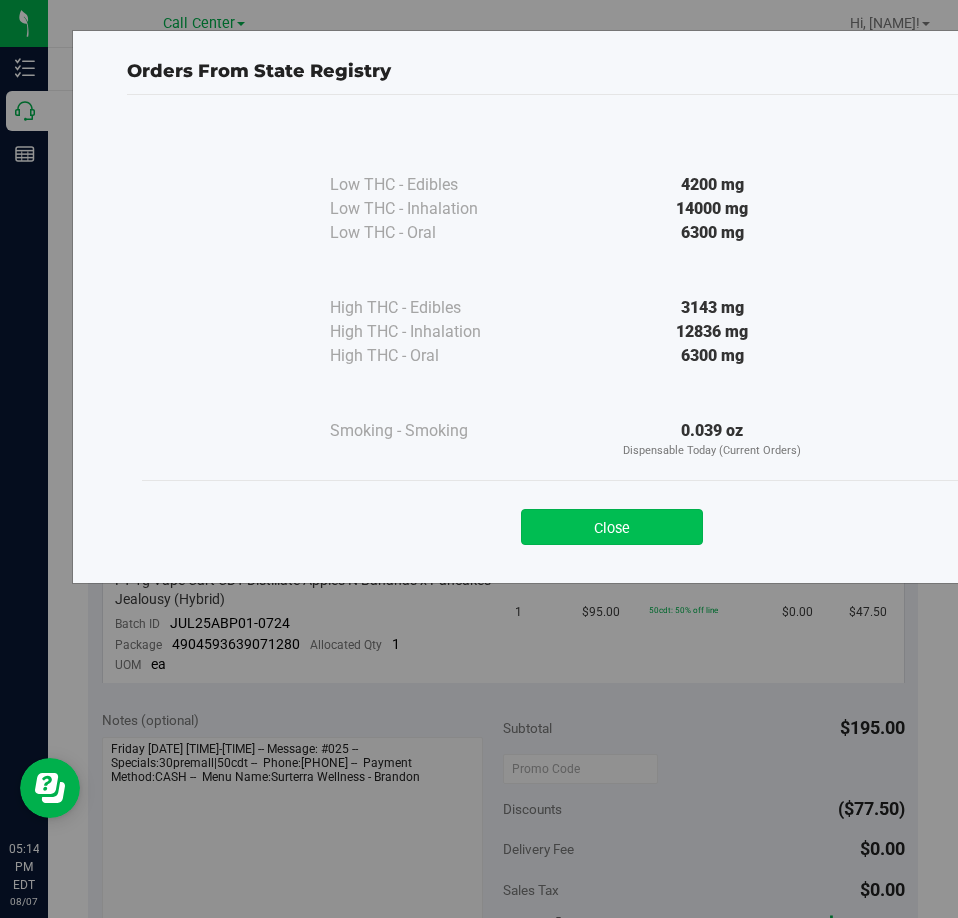 click on "Close" at bounding box center [612, 527] 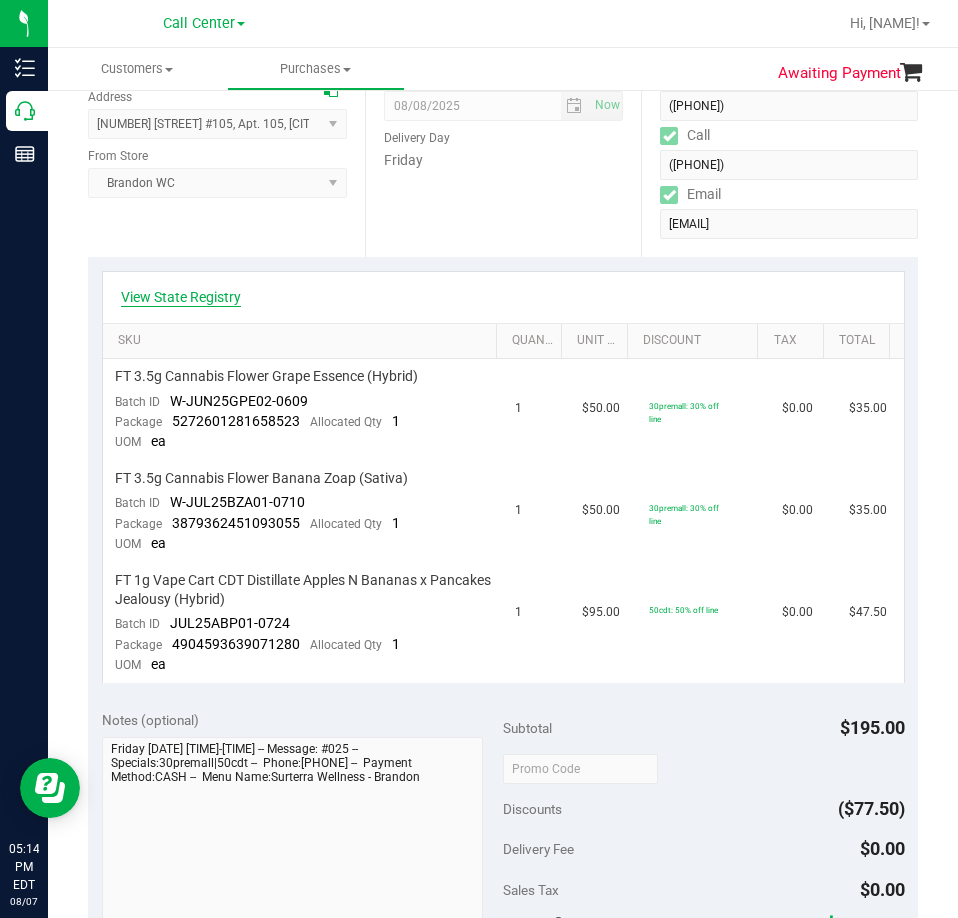 click on "View State Registry" at bounding box center (181, 297) 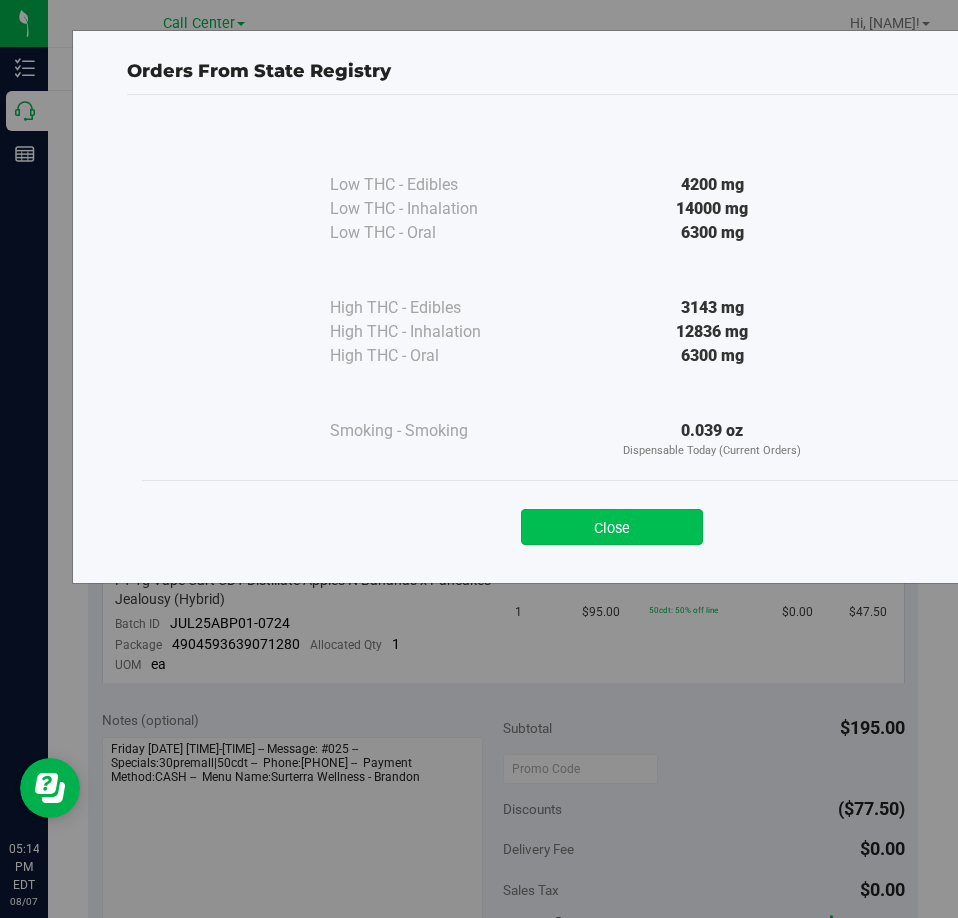 click on "Close" at bounding box center [612, 527] 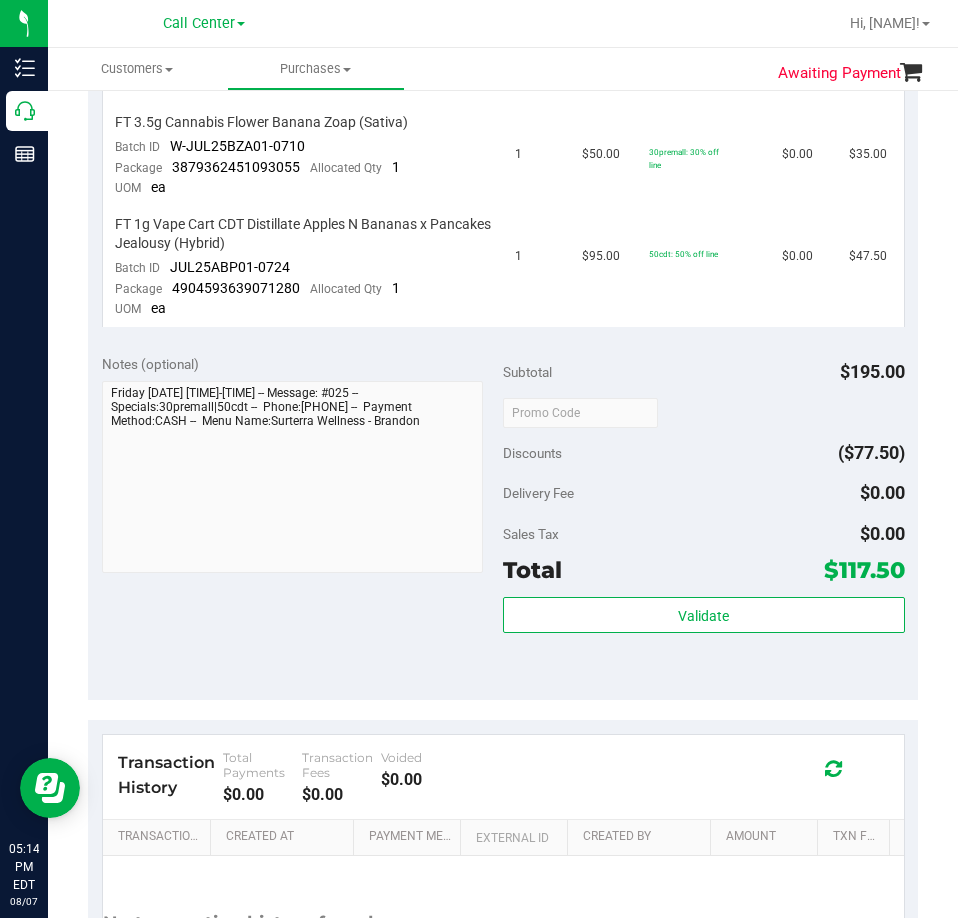 scroll, scrollTop: 700, scrollLeft: 0, axis: vertical 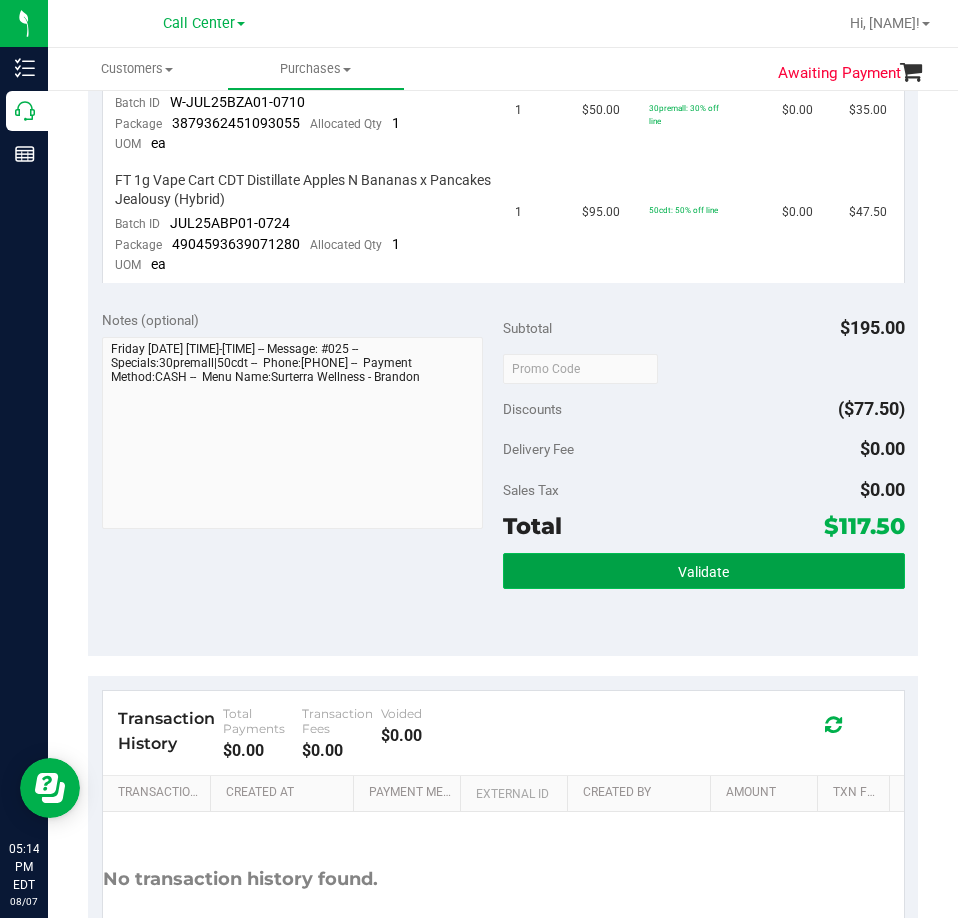 click on "Validate" at bounding box center [703, 572] 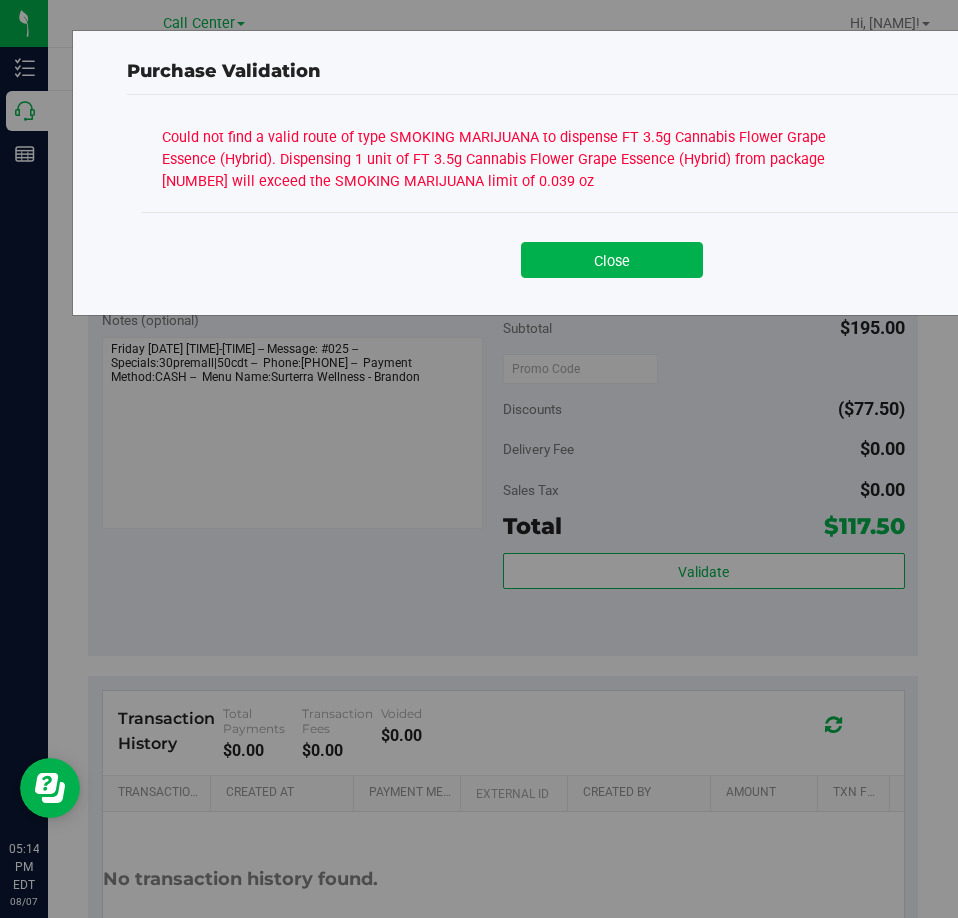 click on "Close" at bounding box center [612, 260] 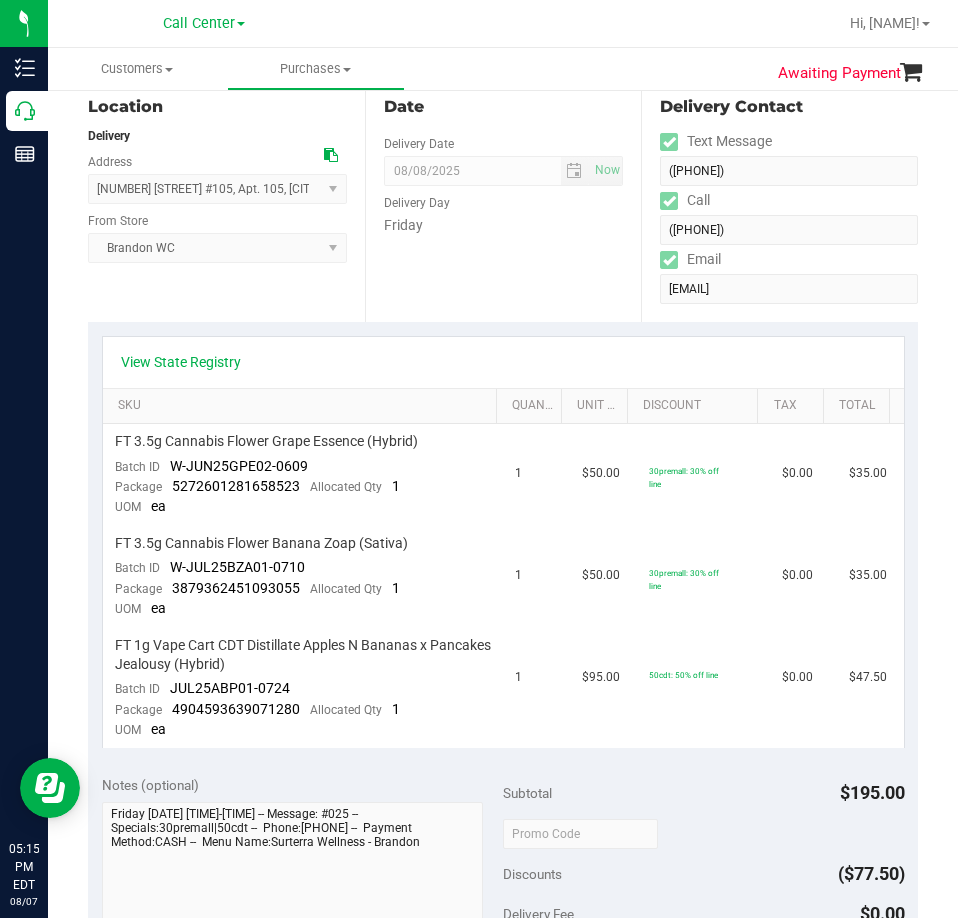 scroll, scrollTop: 200, scrollLeft: 0, axis: vertical 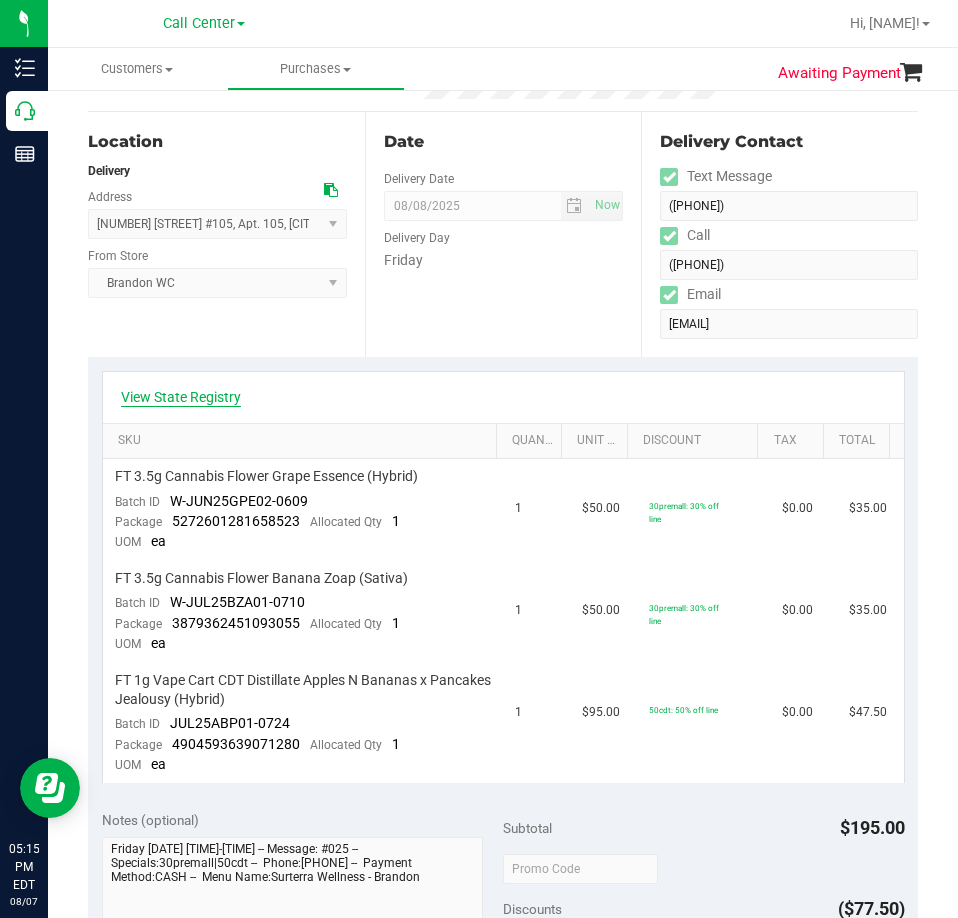 click on "View State Registry" at bounding box center (181, 397) 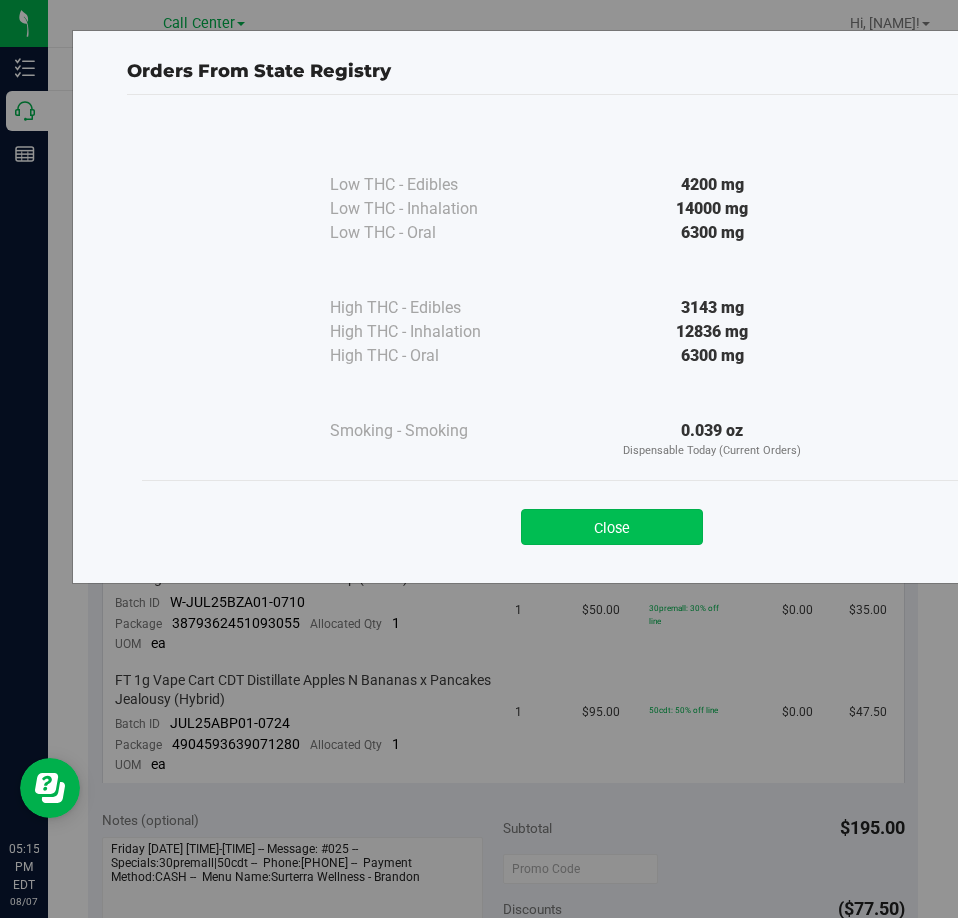 click on "Close" at bounding box center (612, 527) 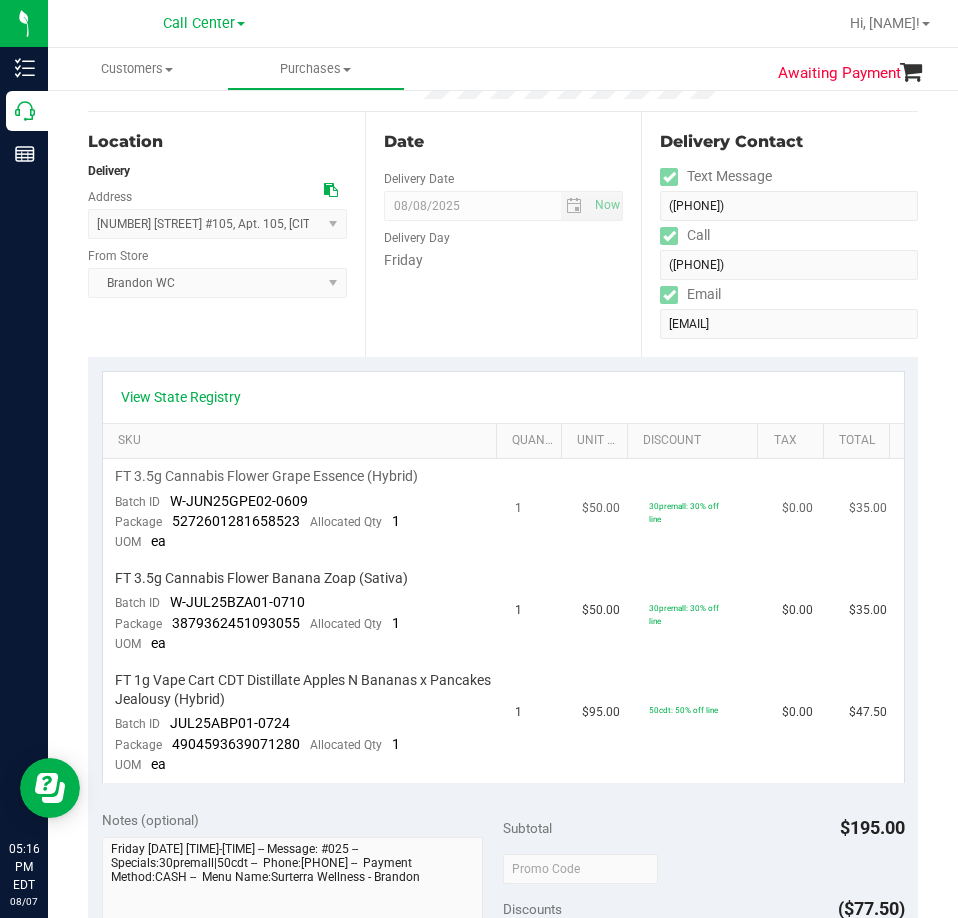 scroll, scrollTop: 0, scrollLeft: 0, axis: both 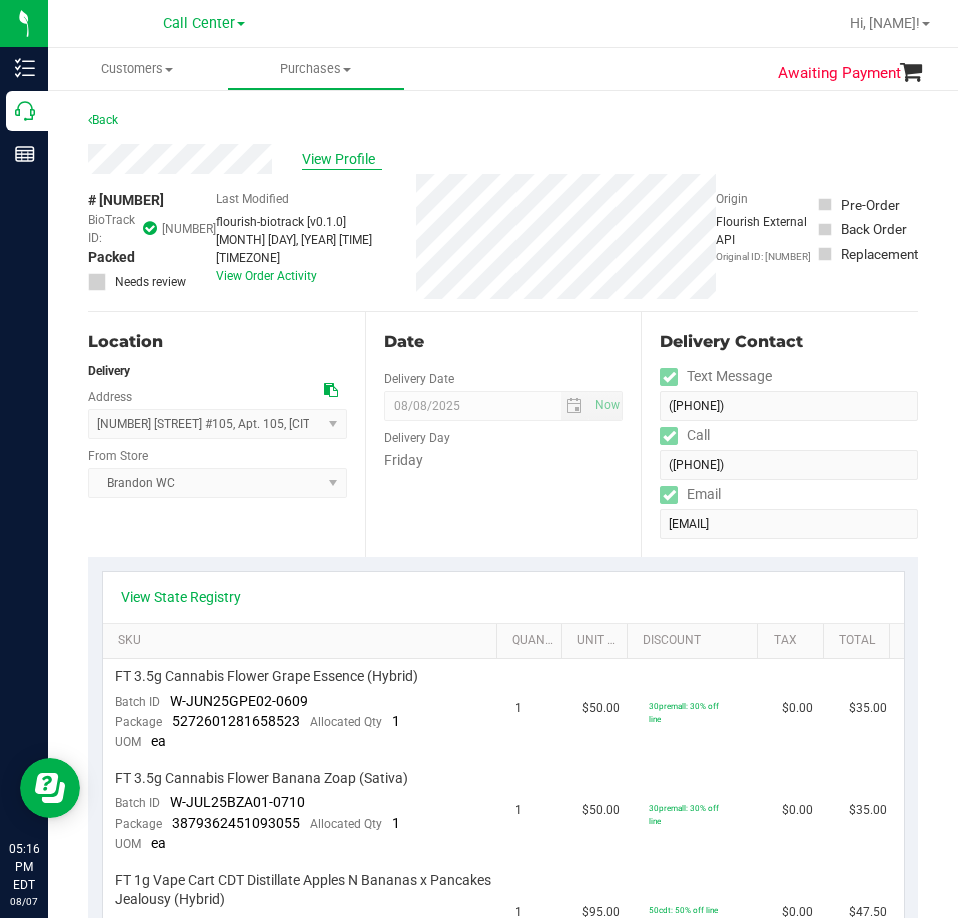click on "View Profile" at bounding box center (342, 159) 